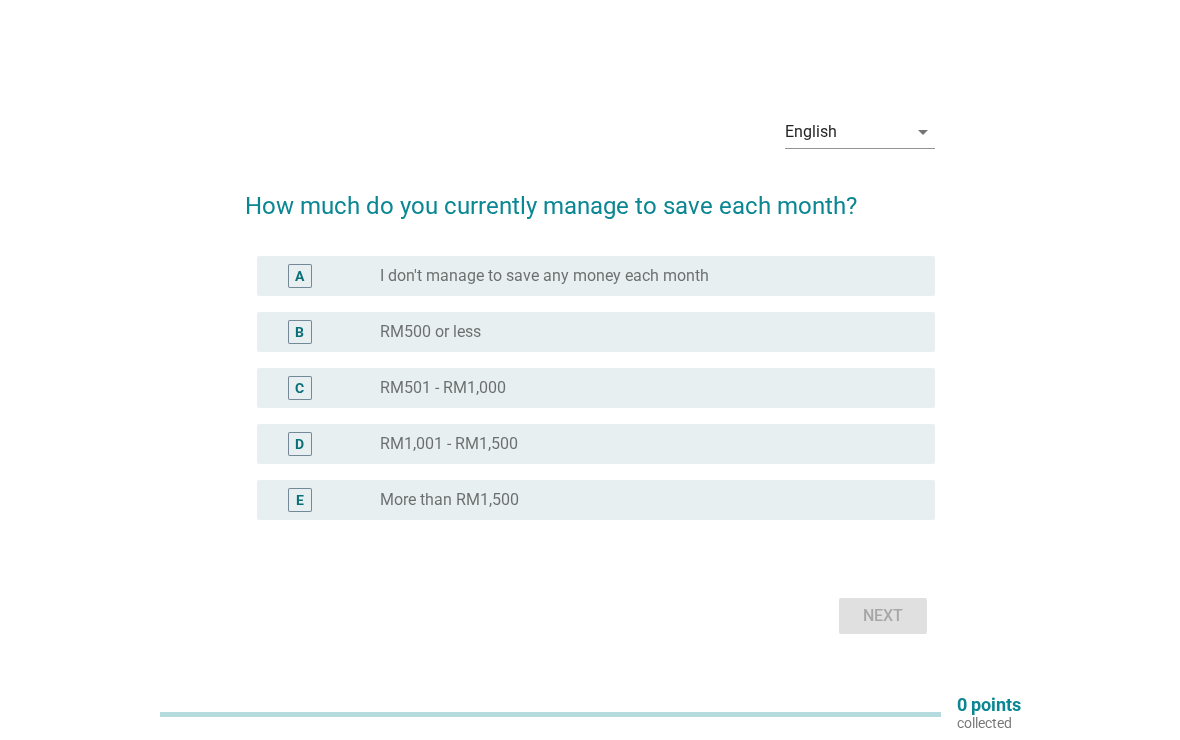 scroll, scrollTop: 0, scrollLeft: 0, axis: both 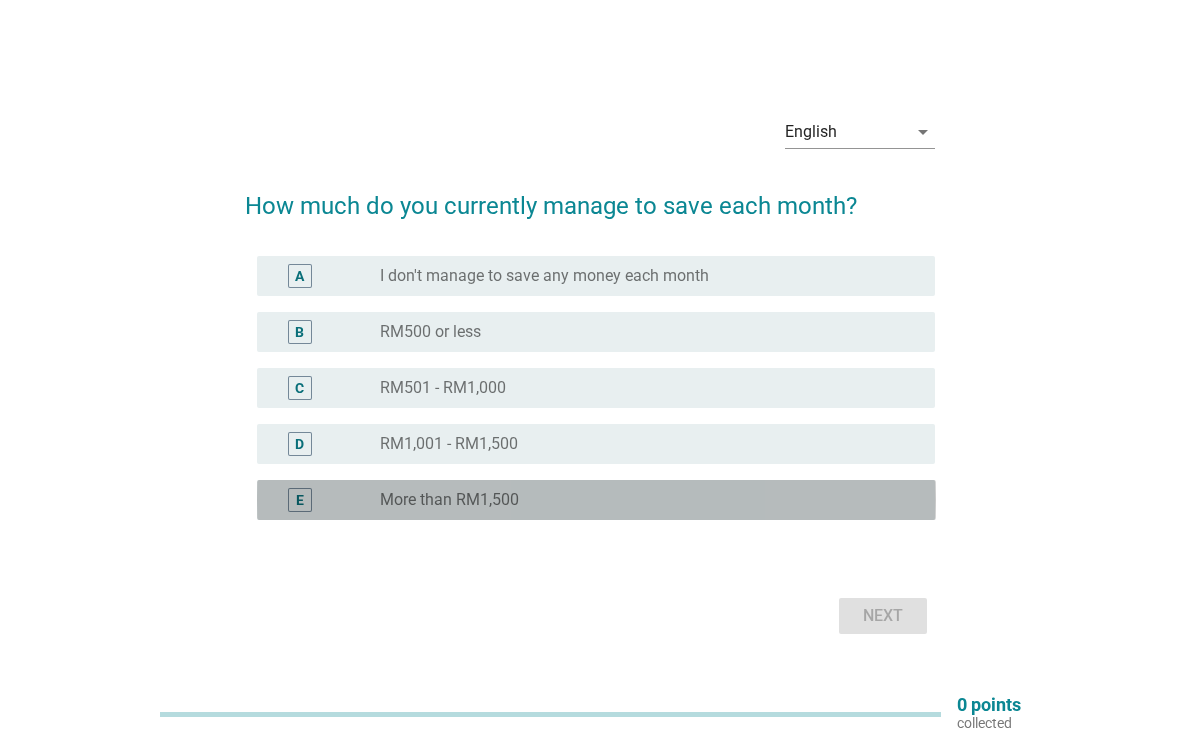 click on "E     radio_button_unchecked More than RM1,500" at bounding box center (596, 500) 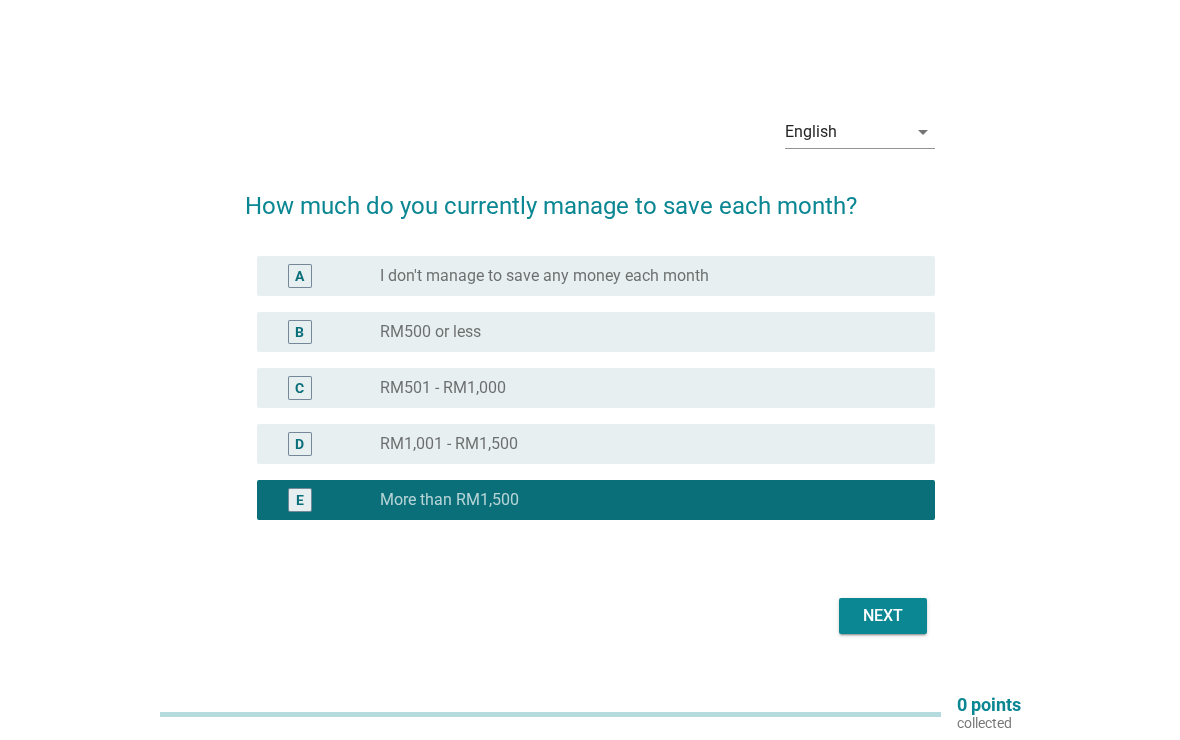 click on "Next" at bounding box center [883, 616] 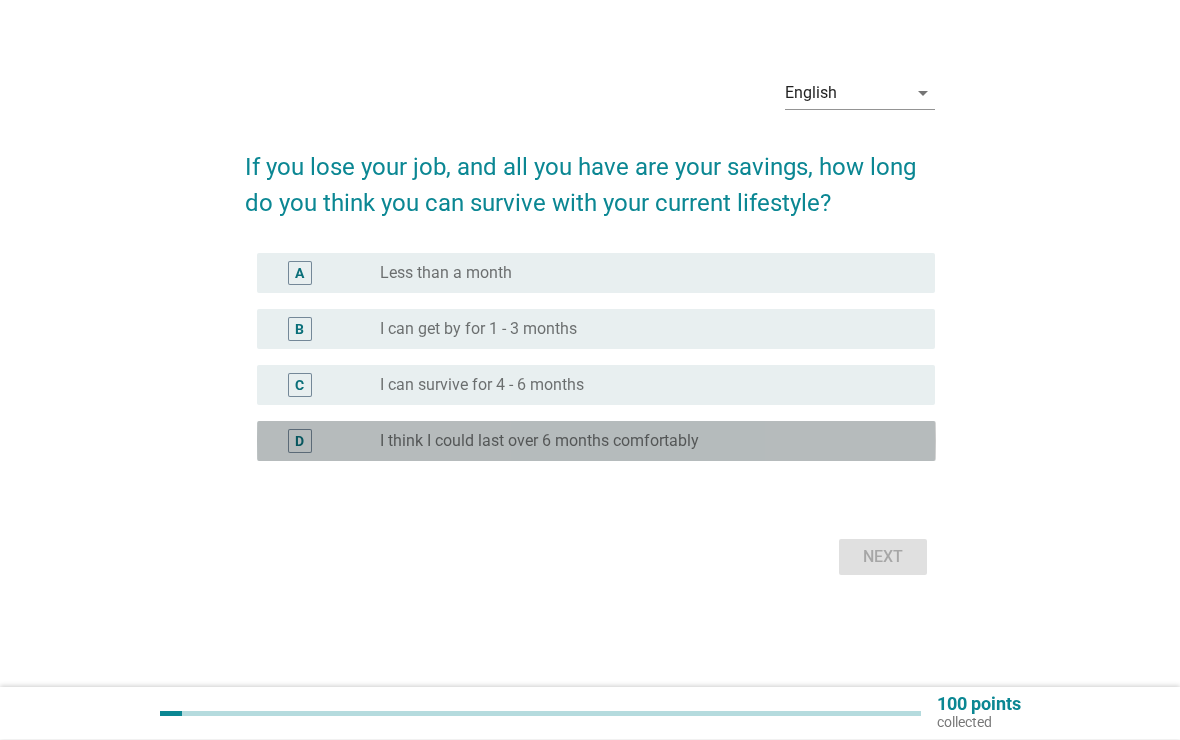 scroll, scrollTop: 49, scrollLeft: 0, axis: vertical 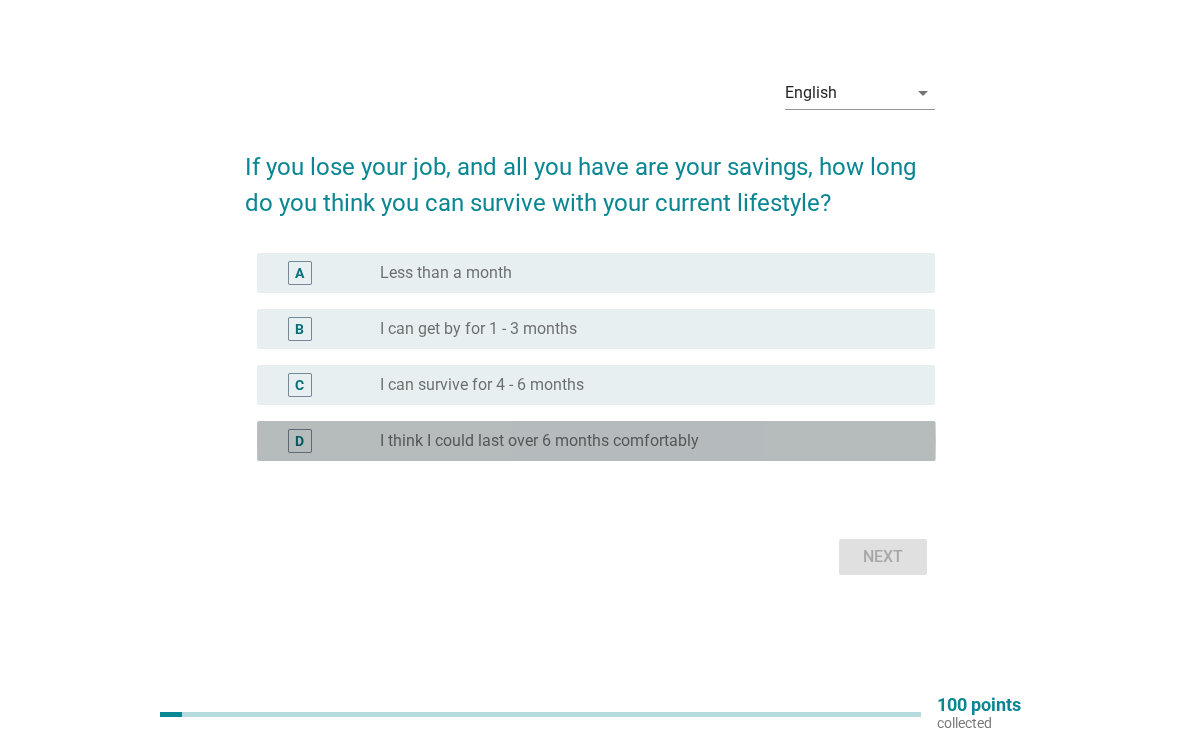 click on "I think I could last over 6 months comfortably" at bounding box center (539, 441) 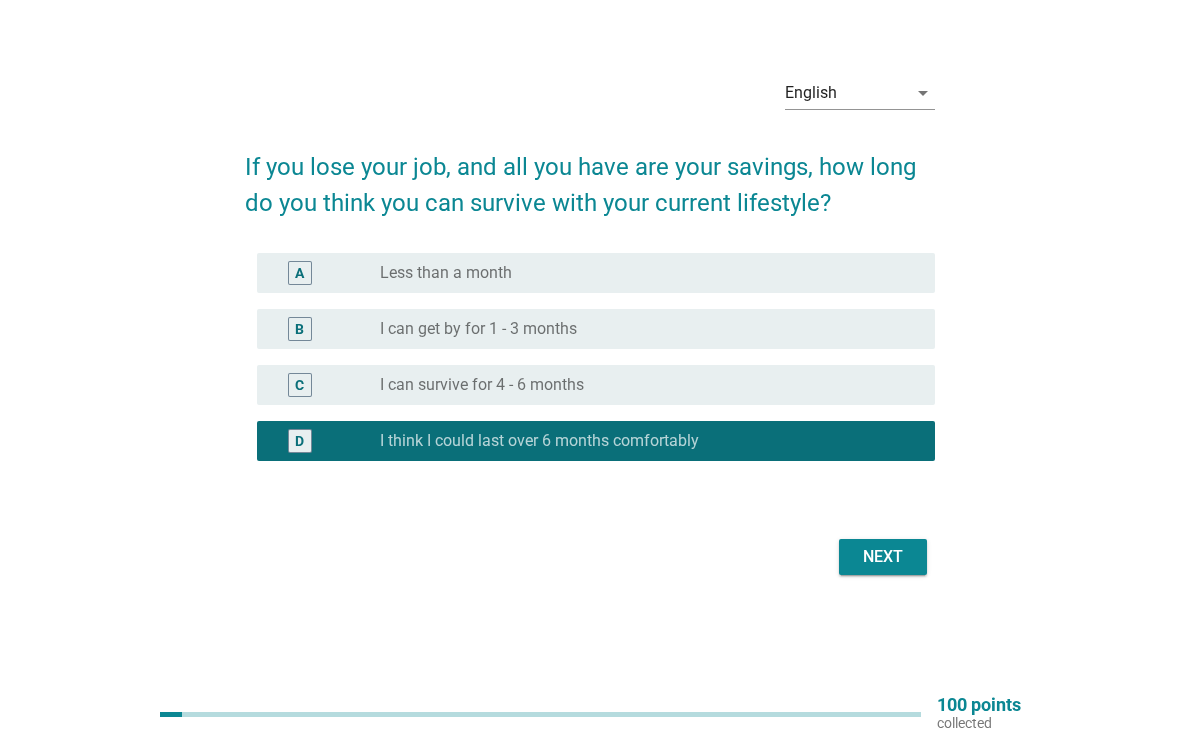 click on "Next" at bounding box center [883, 557] 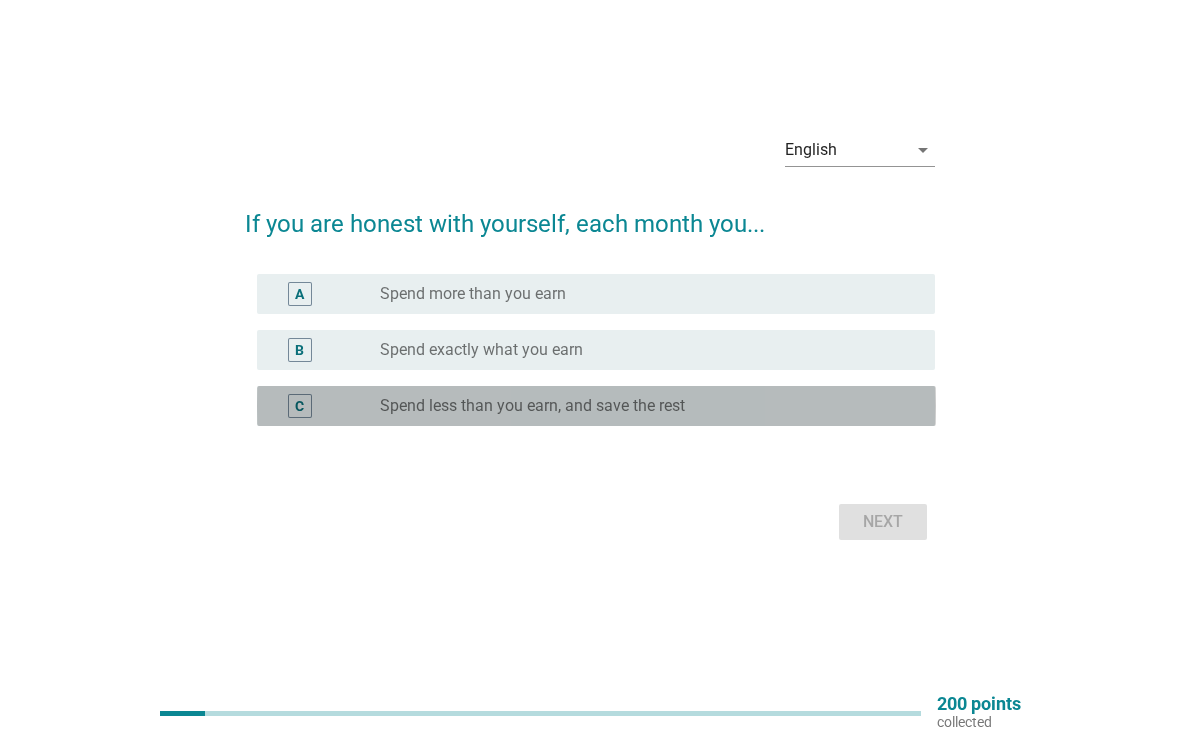 scroll, scrollTop: 38, scrollLeft: 0, axis: vertical 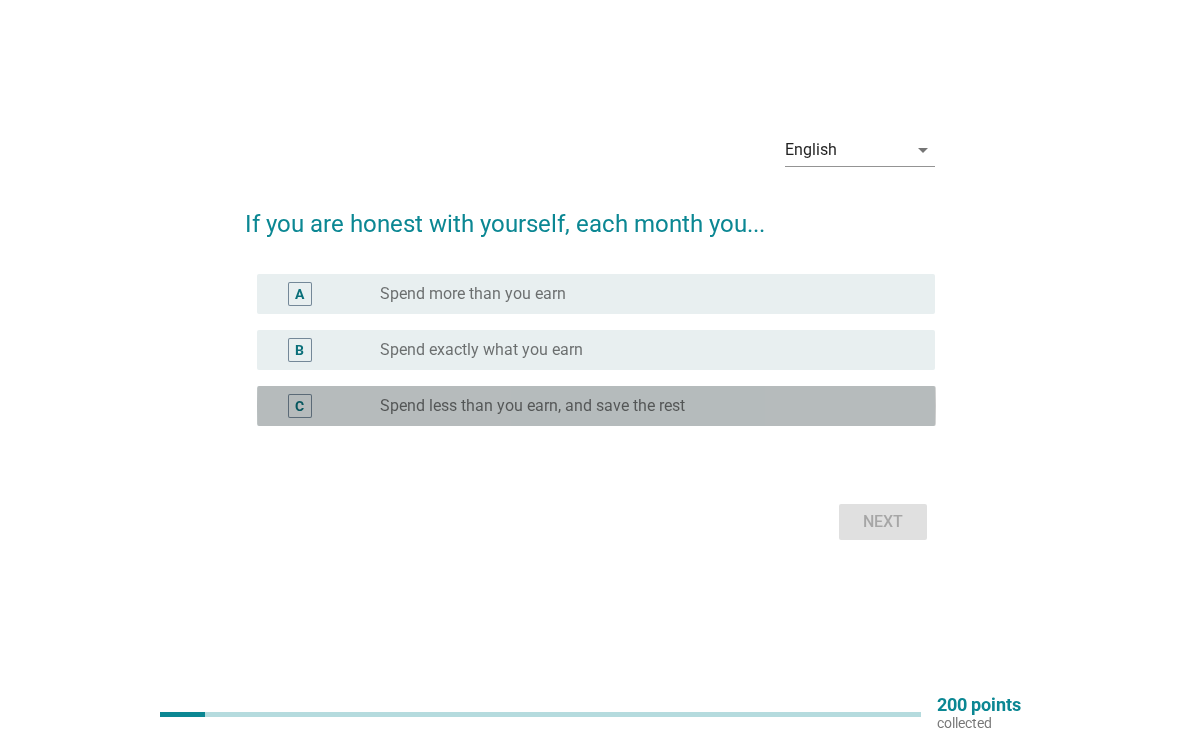 click on "Spend less than you earn, and save the rest" at bounding box center [532, 406] 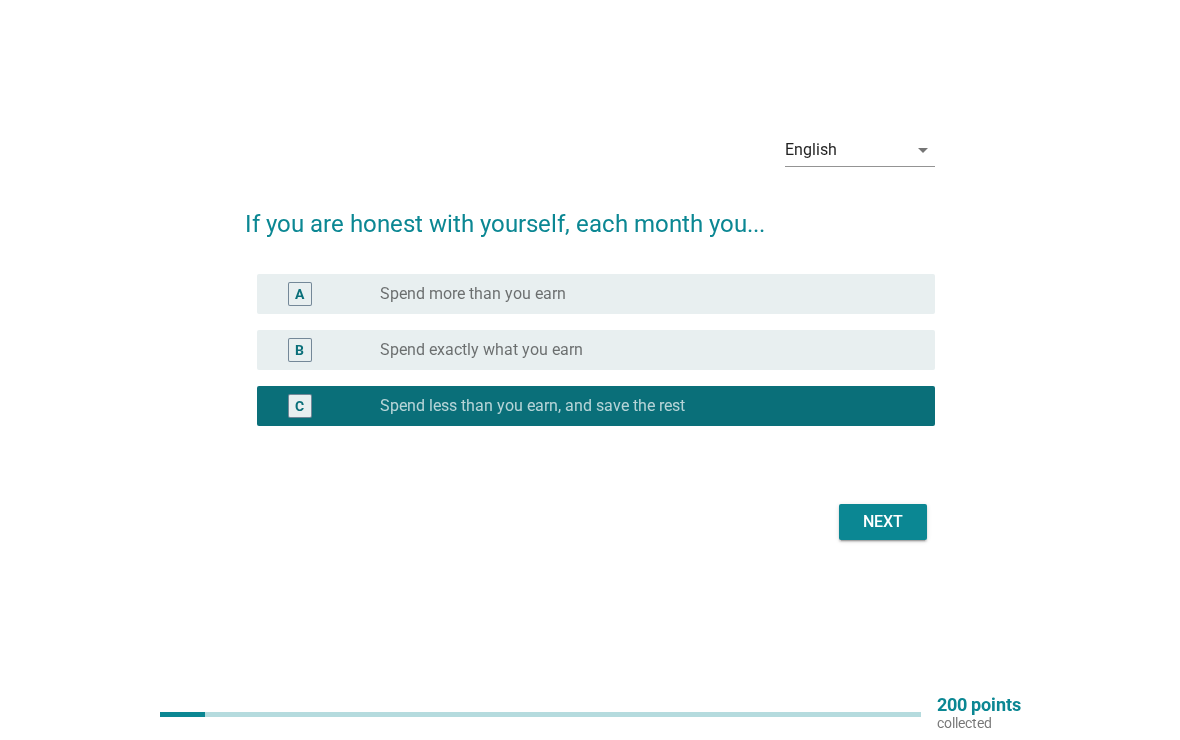 click on "Next" at bounding box center (883, 522) 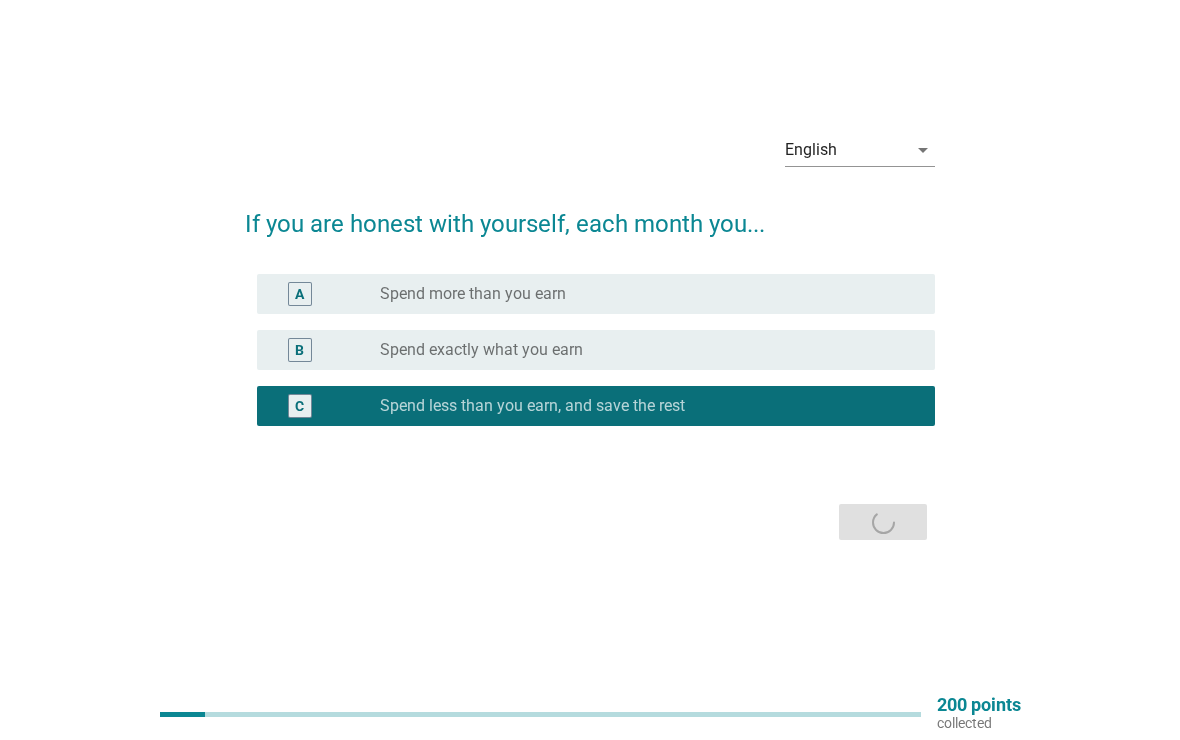 scroll, scrollTop: 0, scrollLeft: 0, axis: both 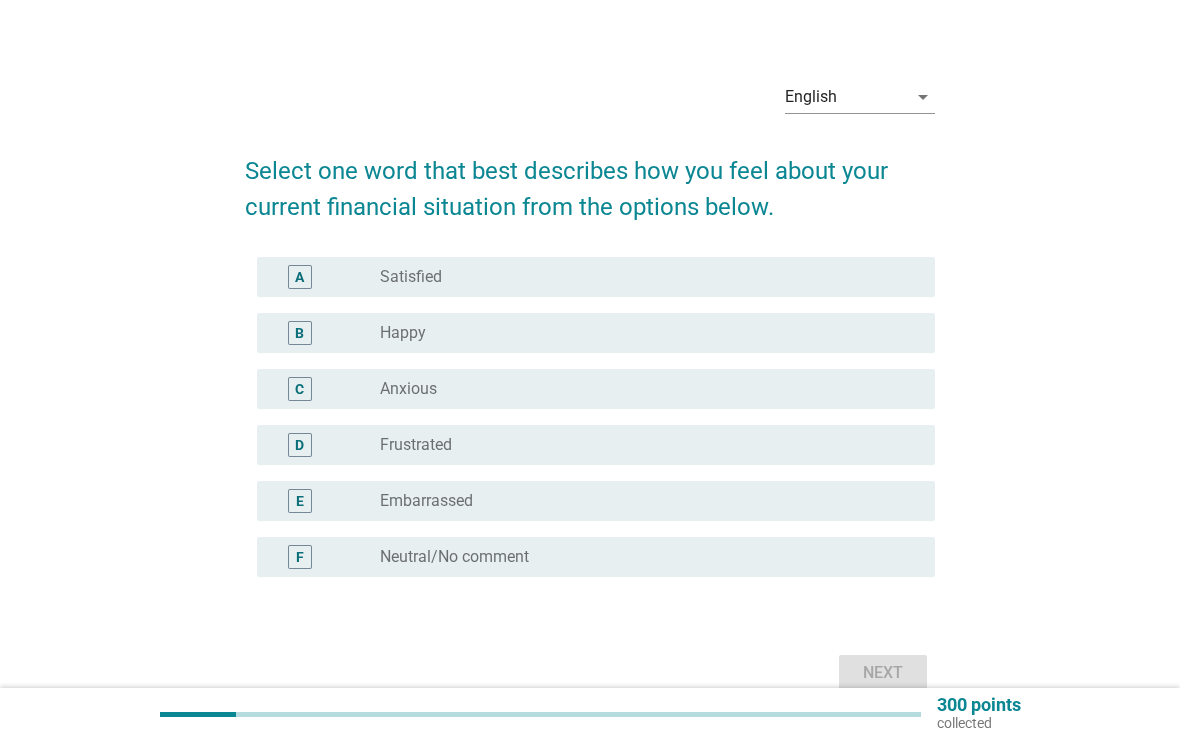 click on "A" at bounding box center (300, 277) 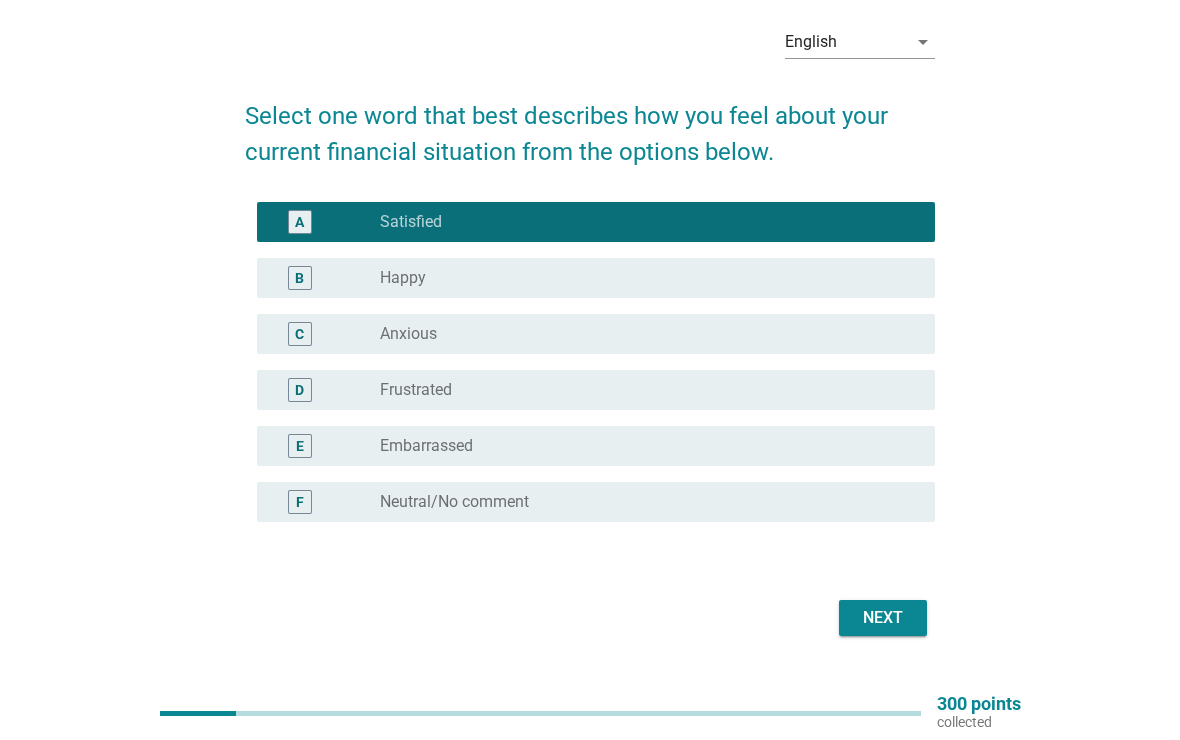scroll, scrollTop: 80, scrollLeft: 0, axis: vertical 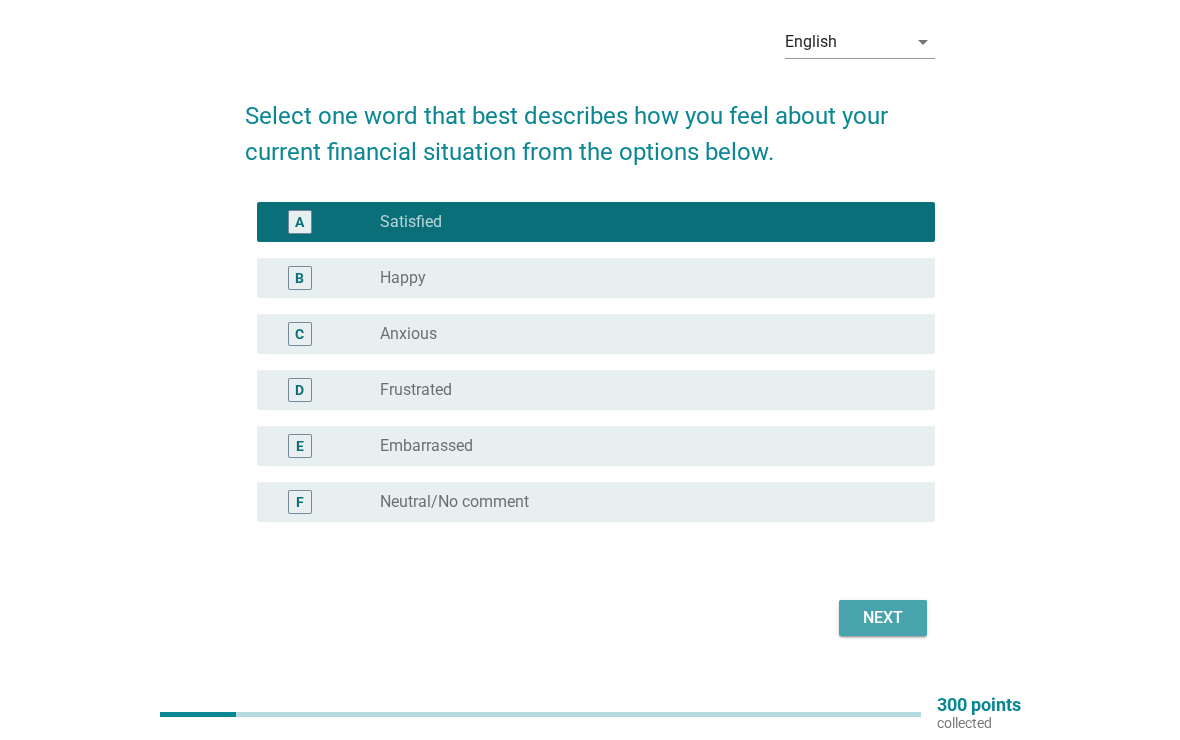 click on "Next" at bounding box center (883, 618) 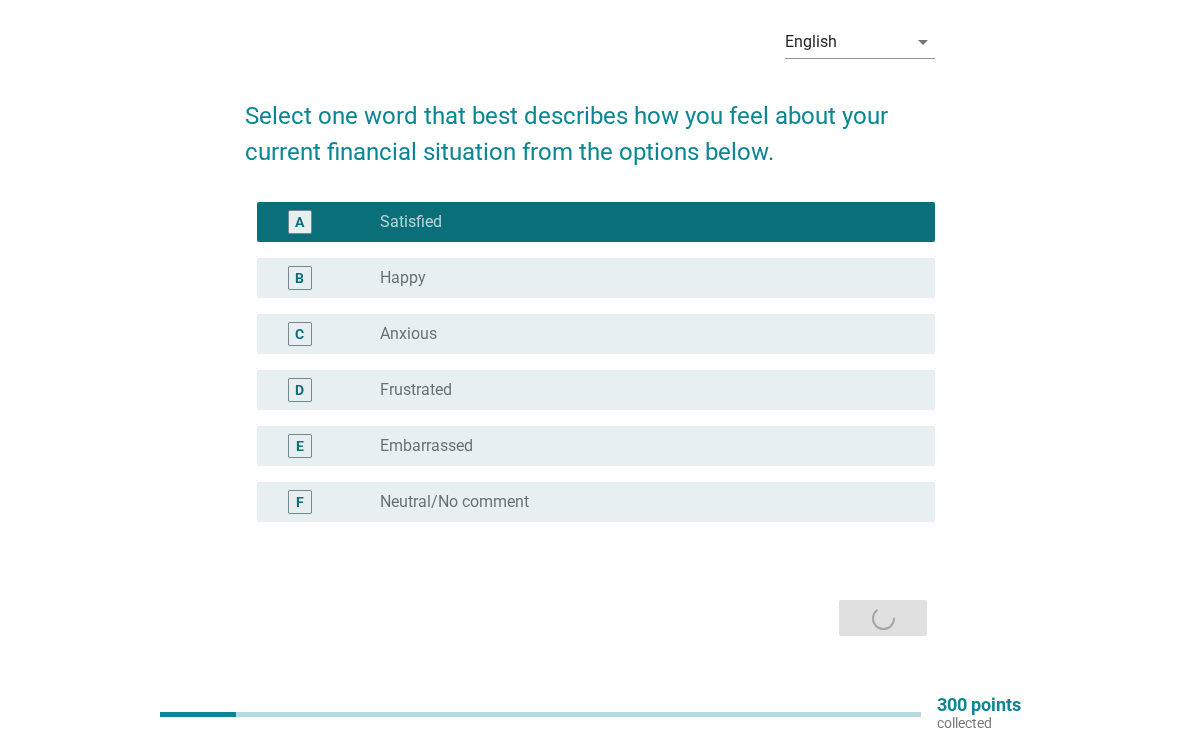 scroll, scrollTop: 0, scrollLeft: 0, axis: both 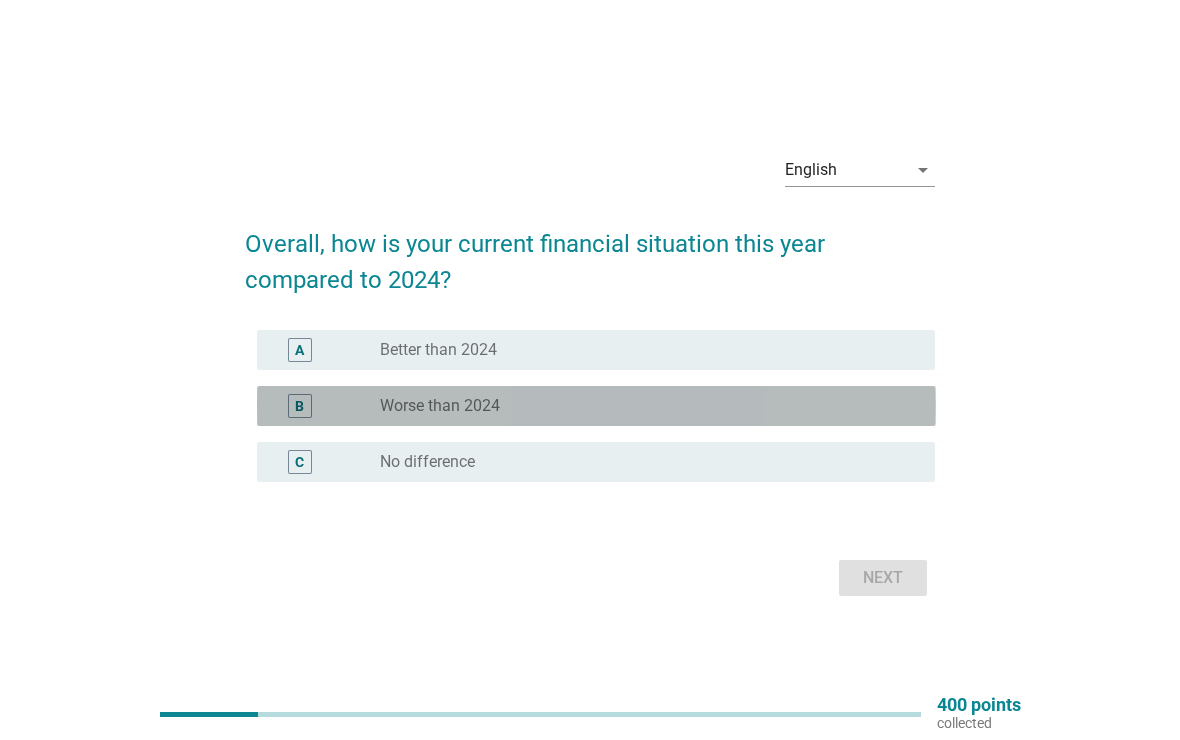 click on "B     radio_button_unchecked Worse than 2024" at bounding box center [596, 406] 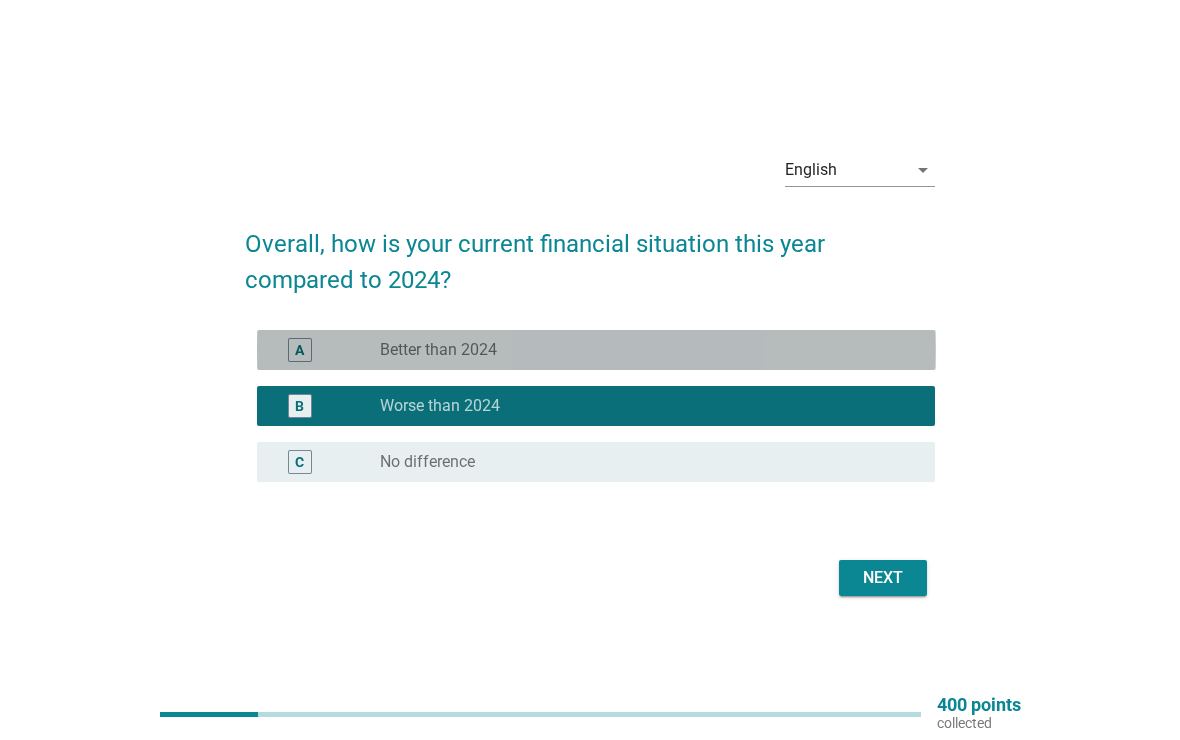 click on "A     radio_button_unchecked Better than 2024" at bounding box center [596, 350] 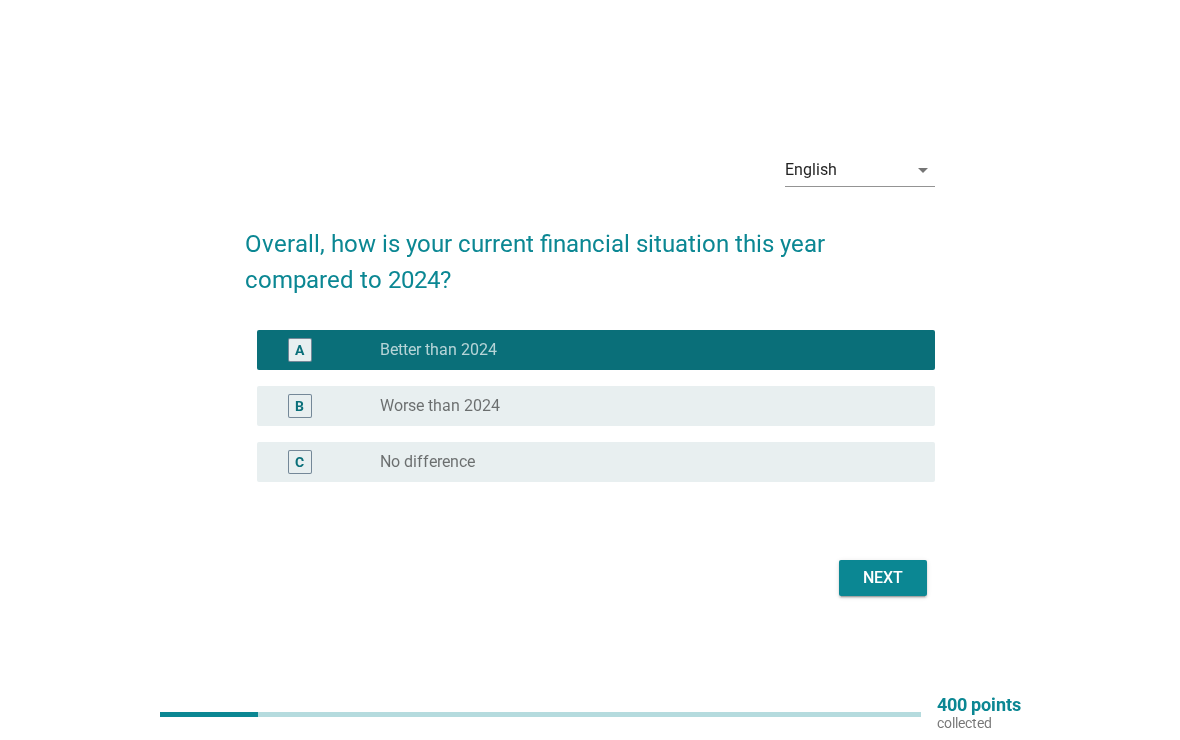 click on "Next" at bounding box center [883, 578] 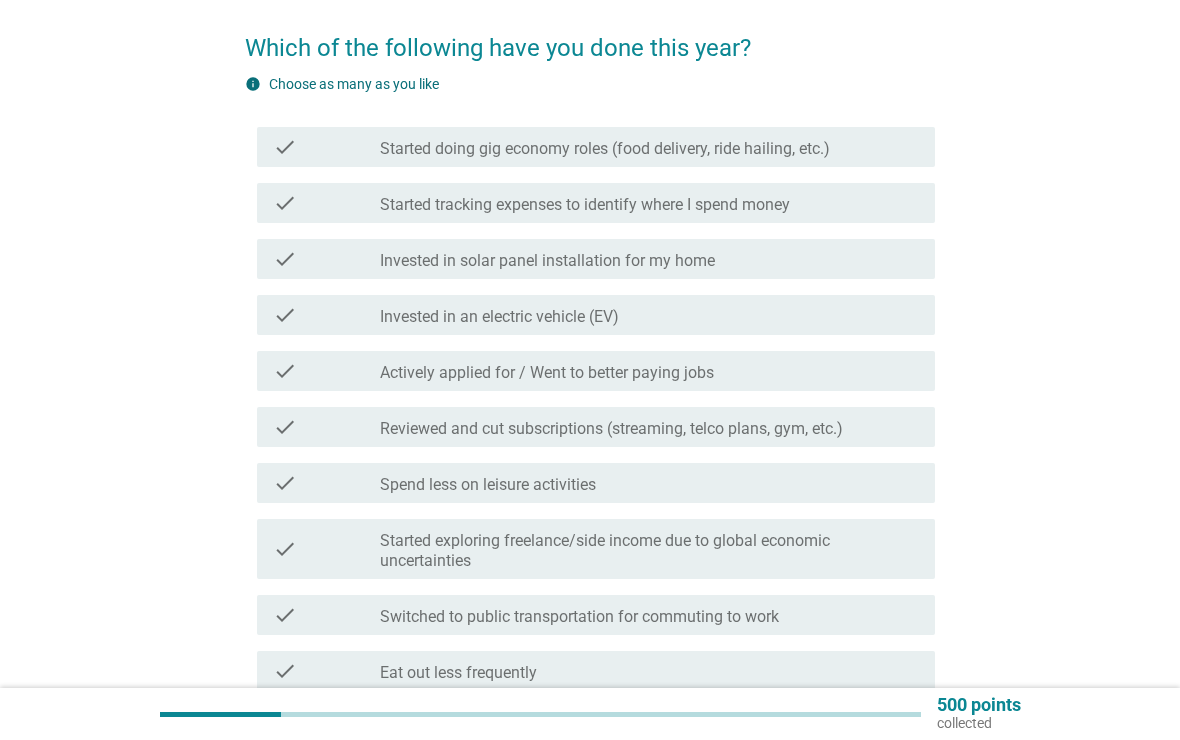 scroll, scrollTop: 185, scrollLeft: 0, axis: vertical 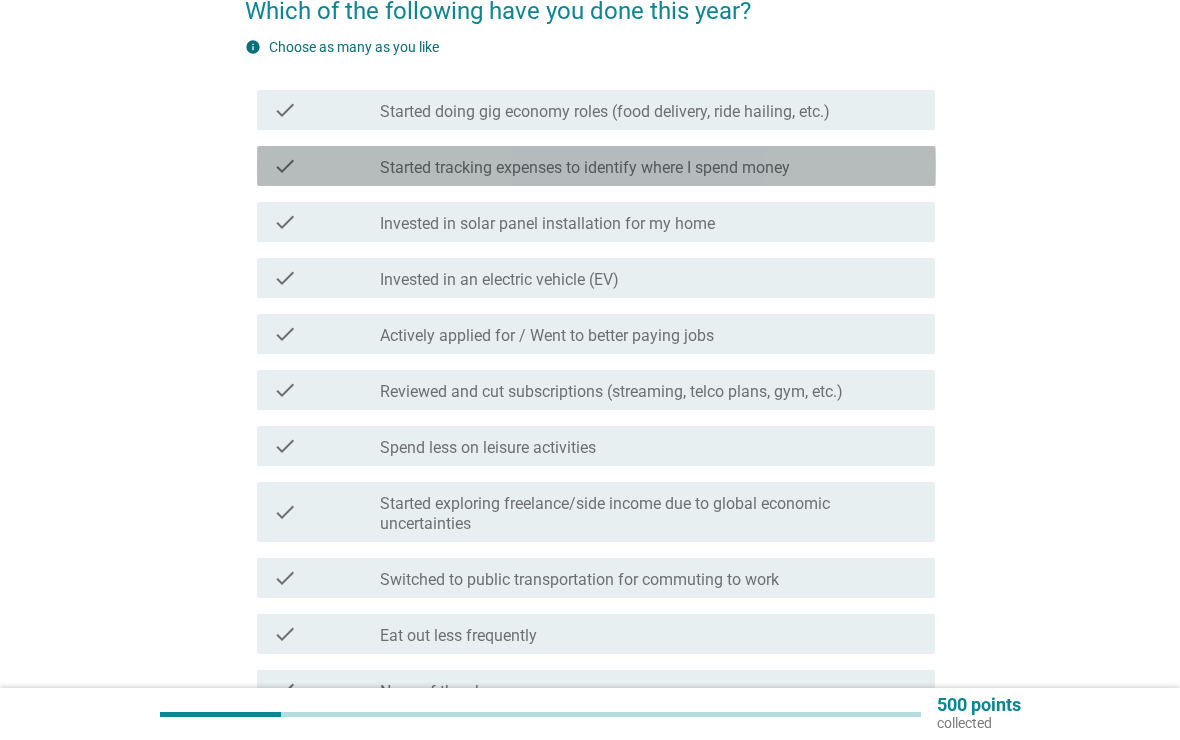 click on "check" at bounding box center (327, 166) 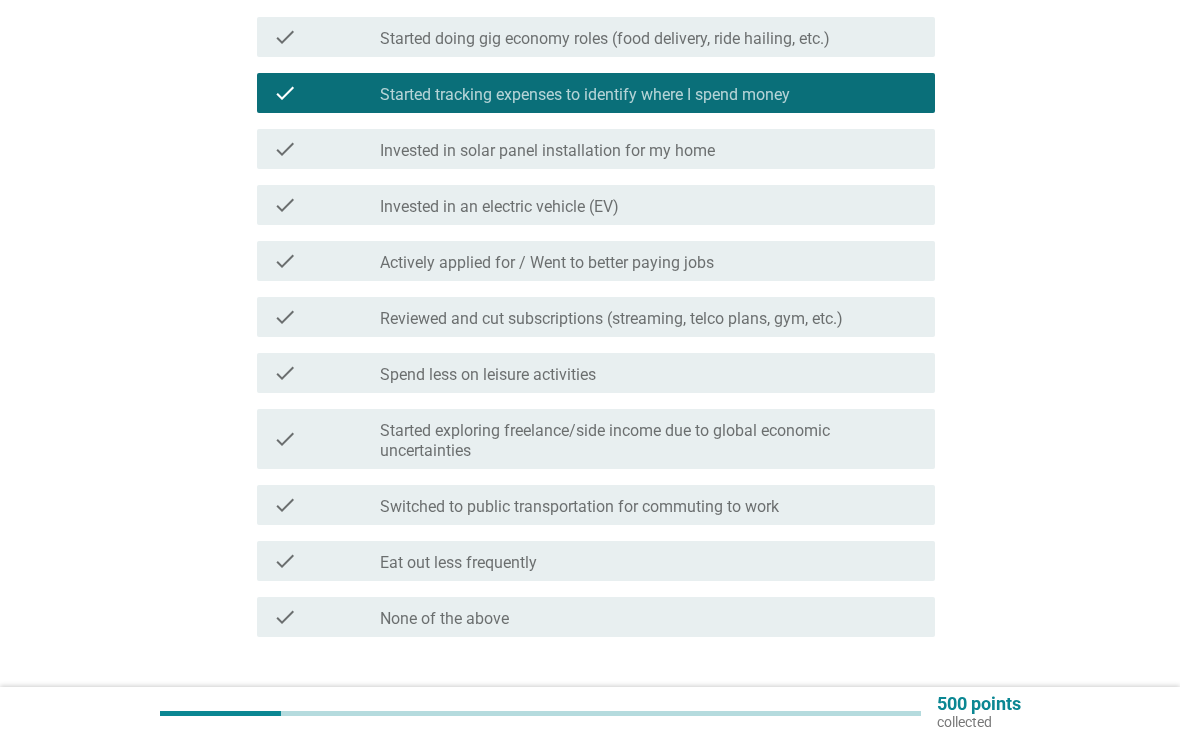 scroll, scrollTop: 258, scrollLeft: 0, axis: vertical 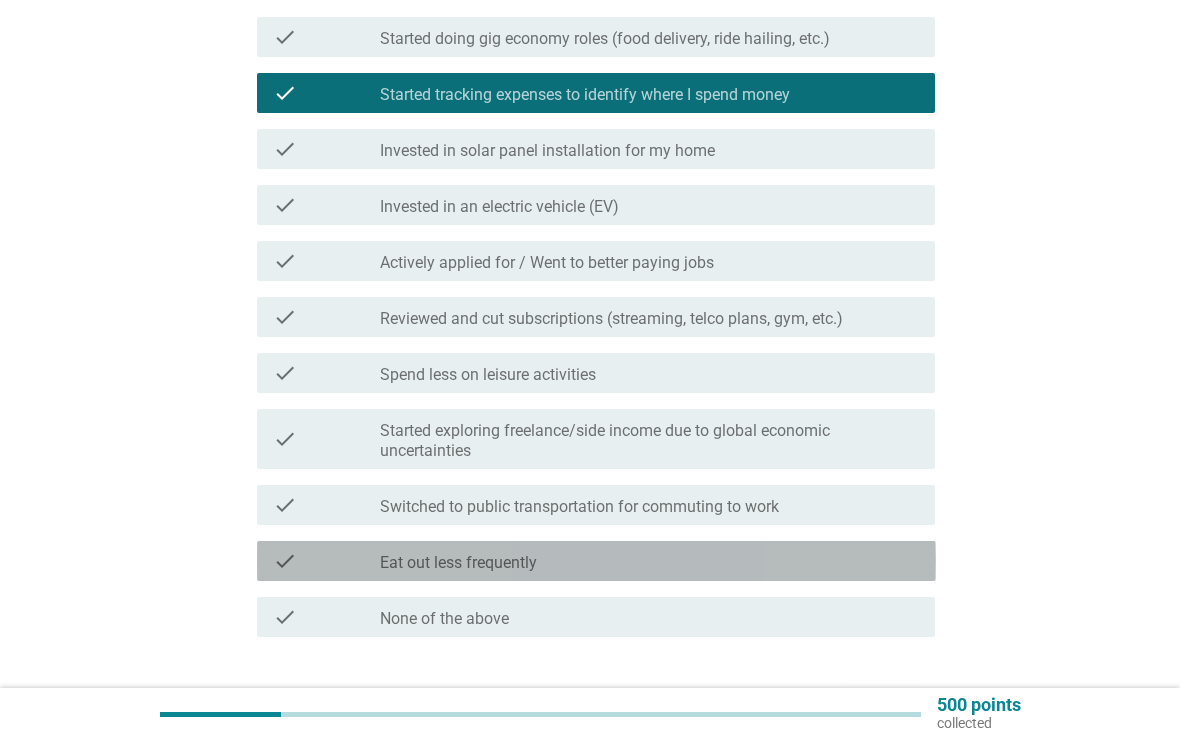 click on "Eat out less frequently" at bounding box center (458, 563) 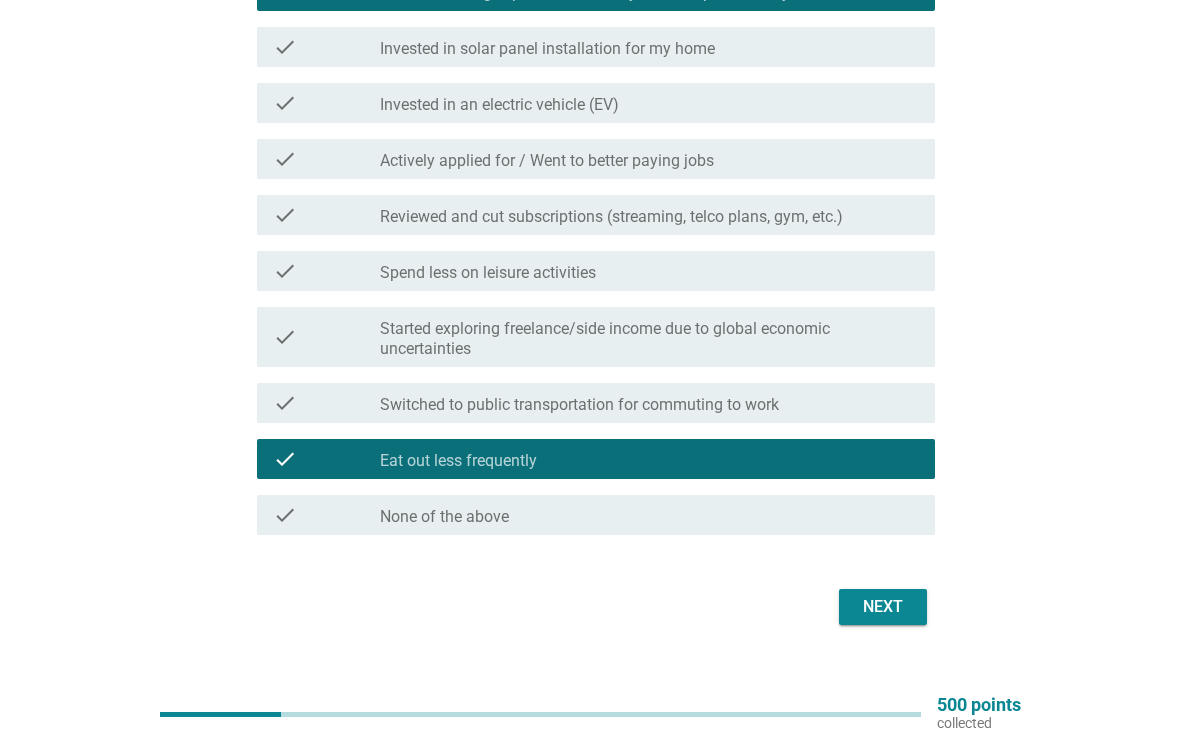 scroll, scrollTop: 360, scrollLeft: 0, axis: vertical 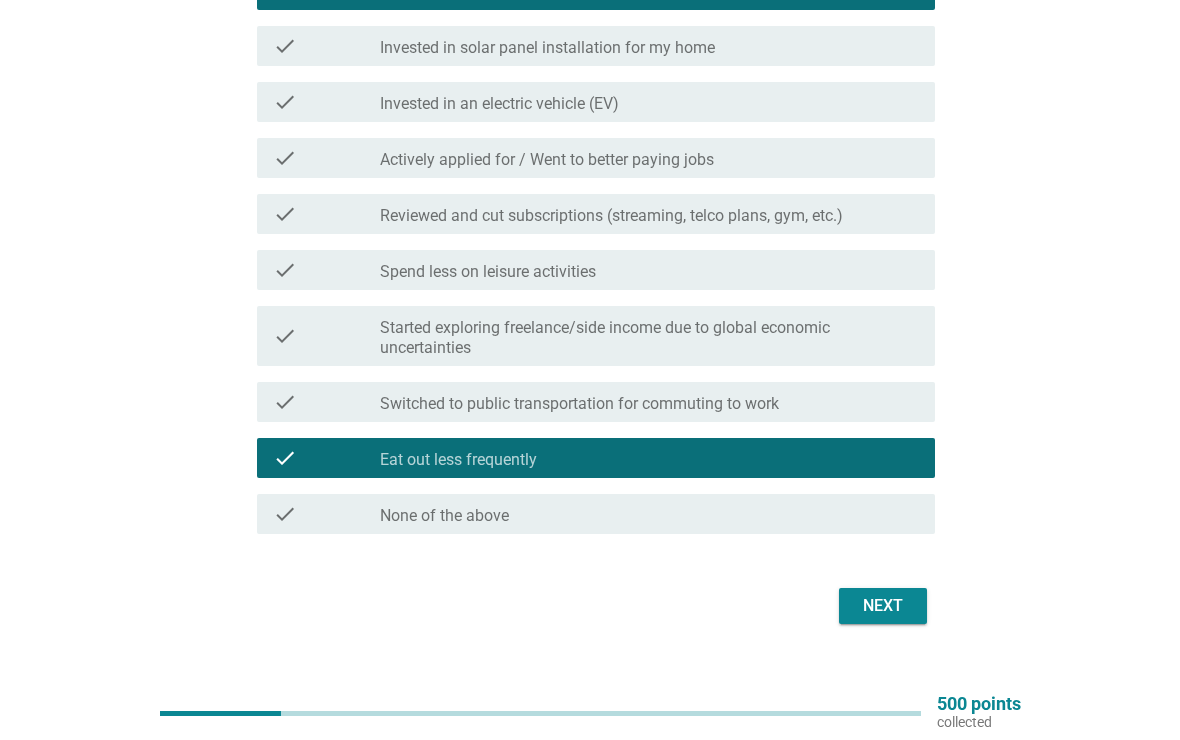 click on "Next" at bounding box center [883, 607] 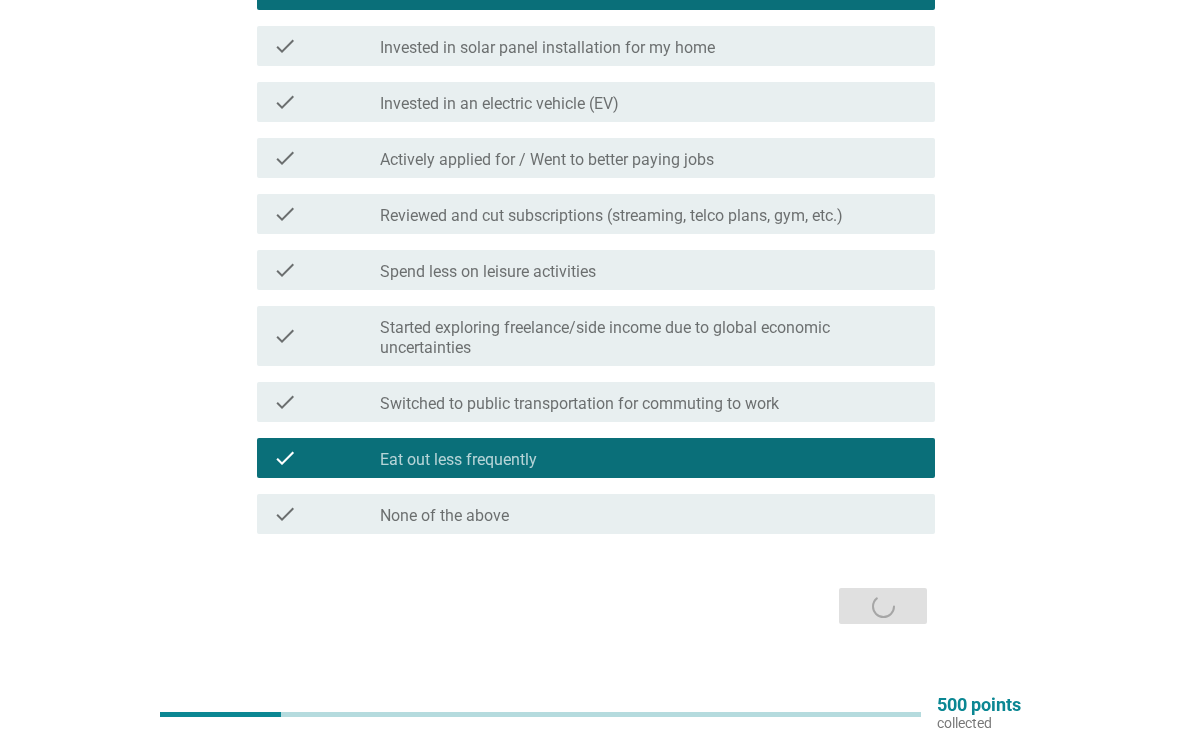 scroll, scrollTop: 0, scrollLeft: 0, axis: both 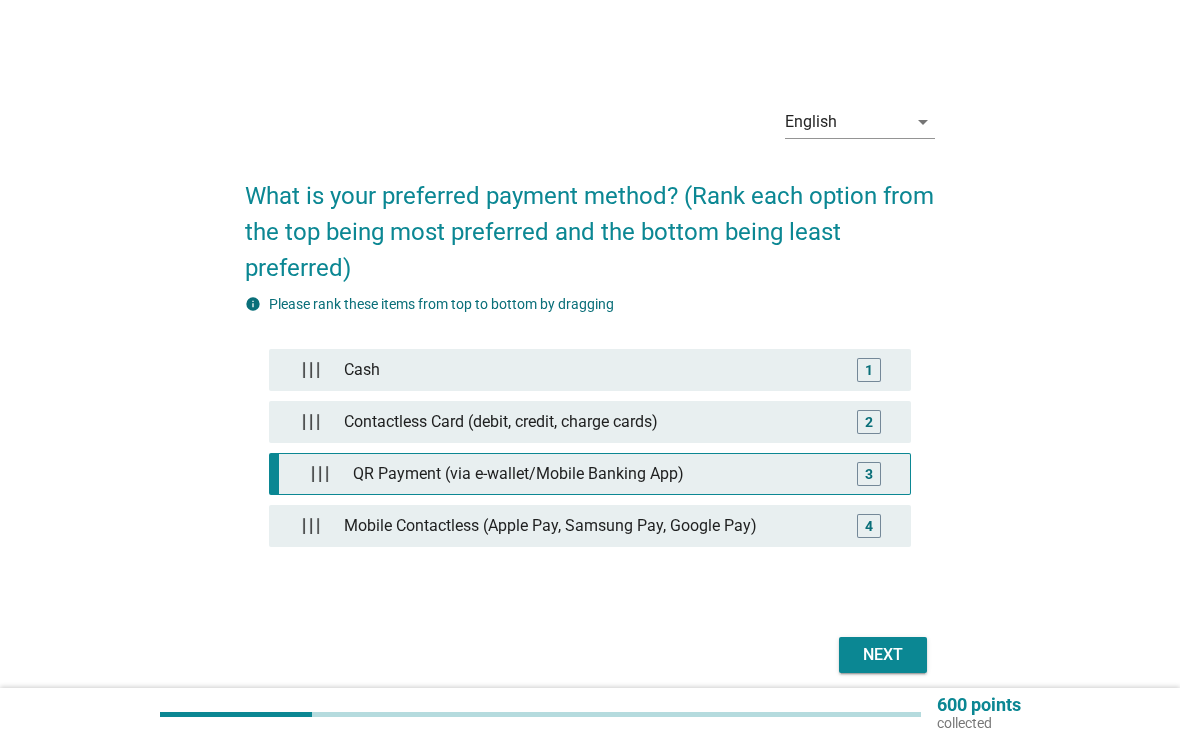 type 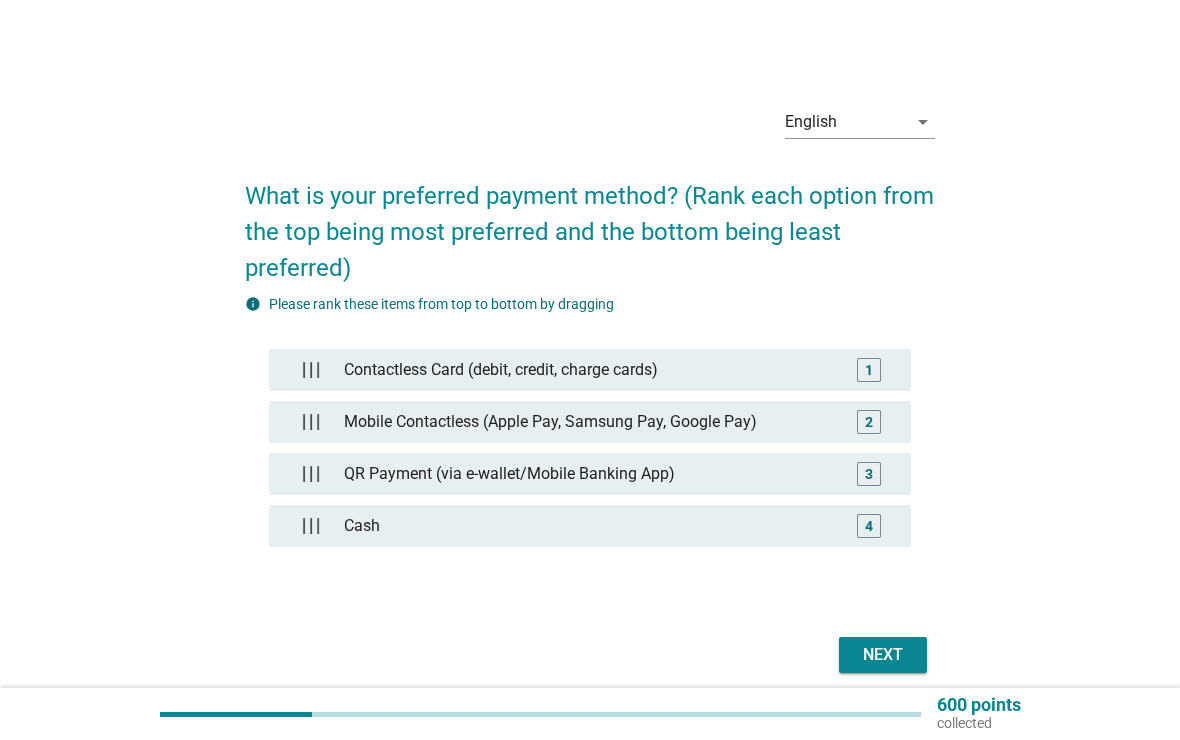 click on "Contactless Card (debit, credit, charge cards)    1   Mobile Contactless (Apple Pay, Samsung Pay, Google Pay)   2   QR Payment (via e-wallet/Mobile Banking App)    3   Cash    4" at bounding box center (590, 453) 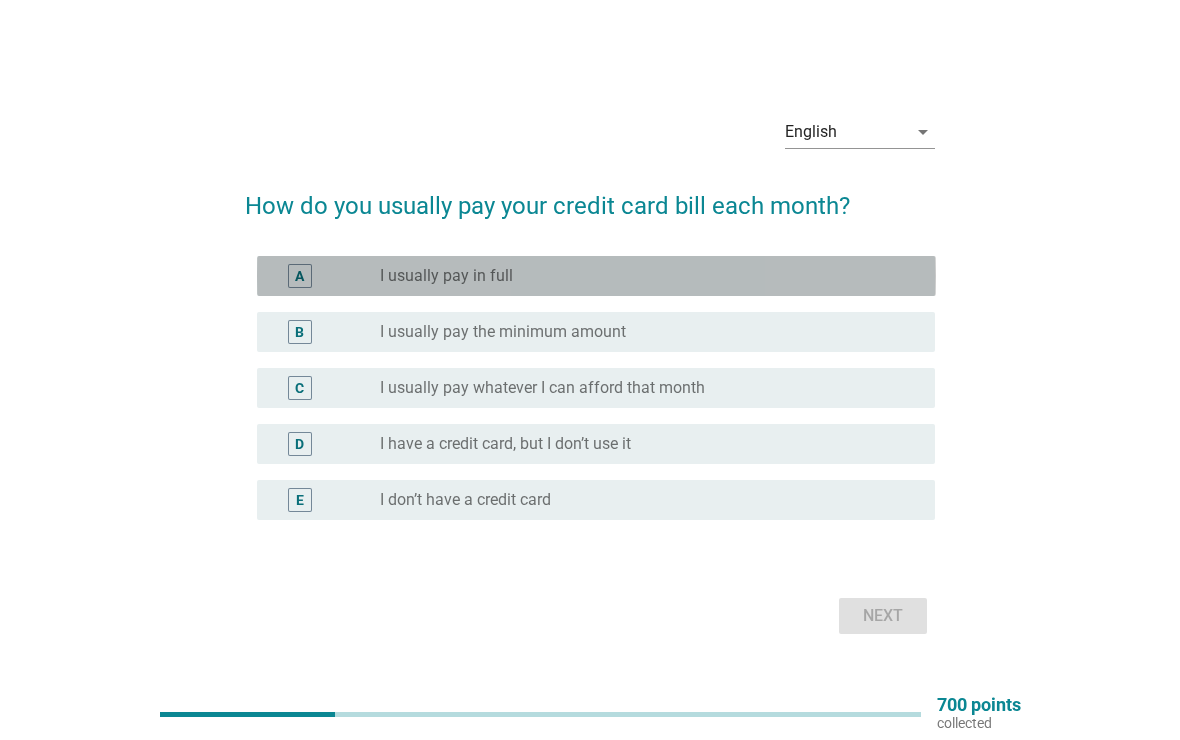 click on "I usually pay in full" at bounding box center [446, 276] 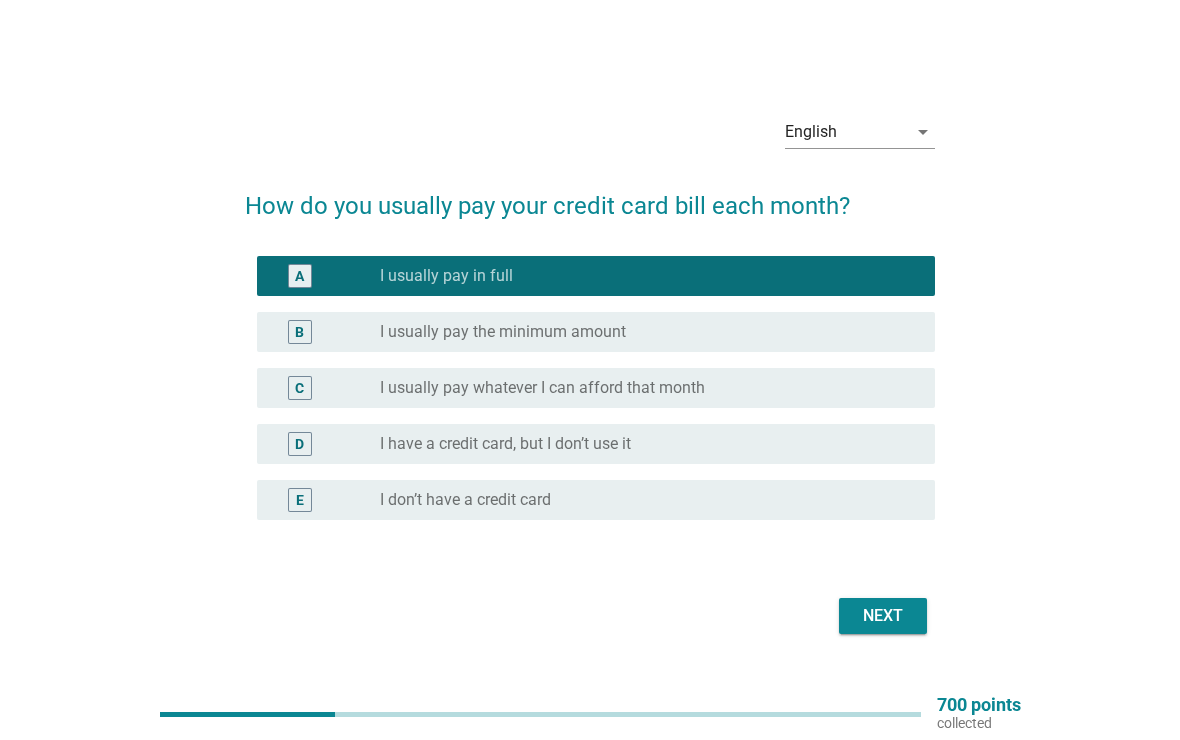 click on "I usually pay the minimum amount" at bounding box center [503, 332] 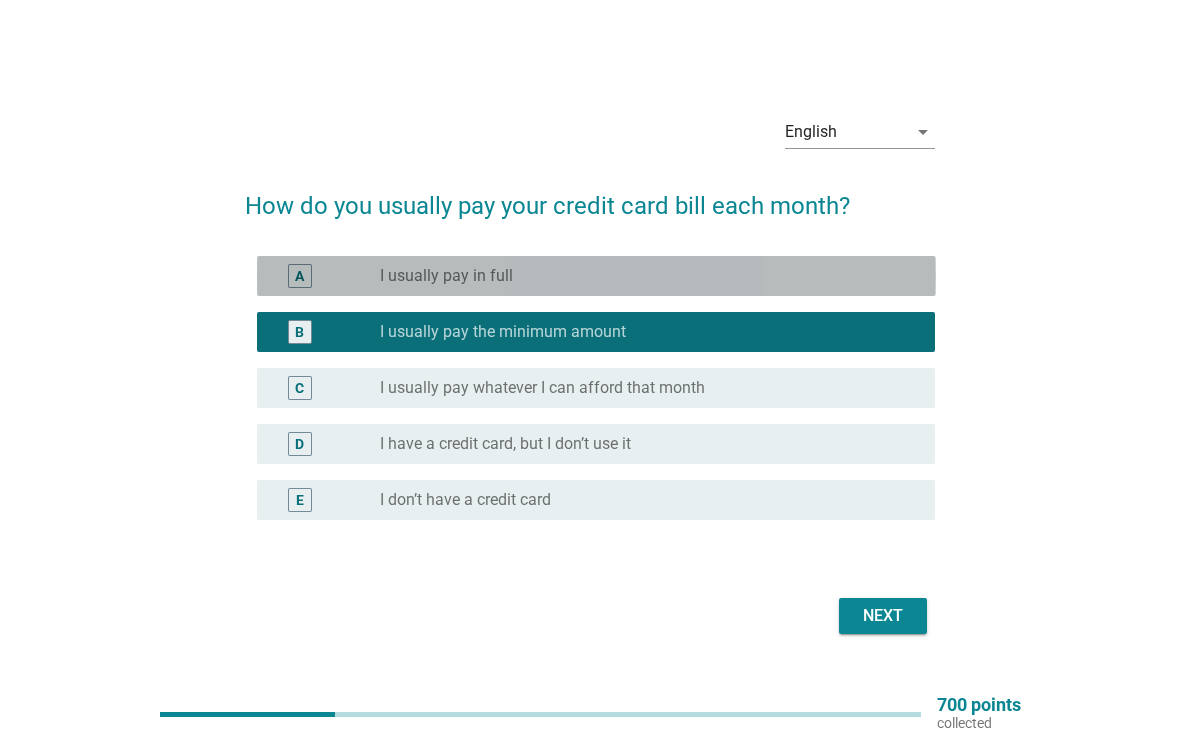 click on "I usually pay in full" at bounding box center (446, 276) 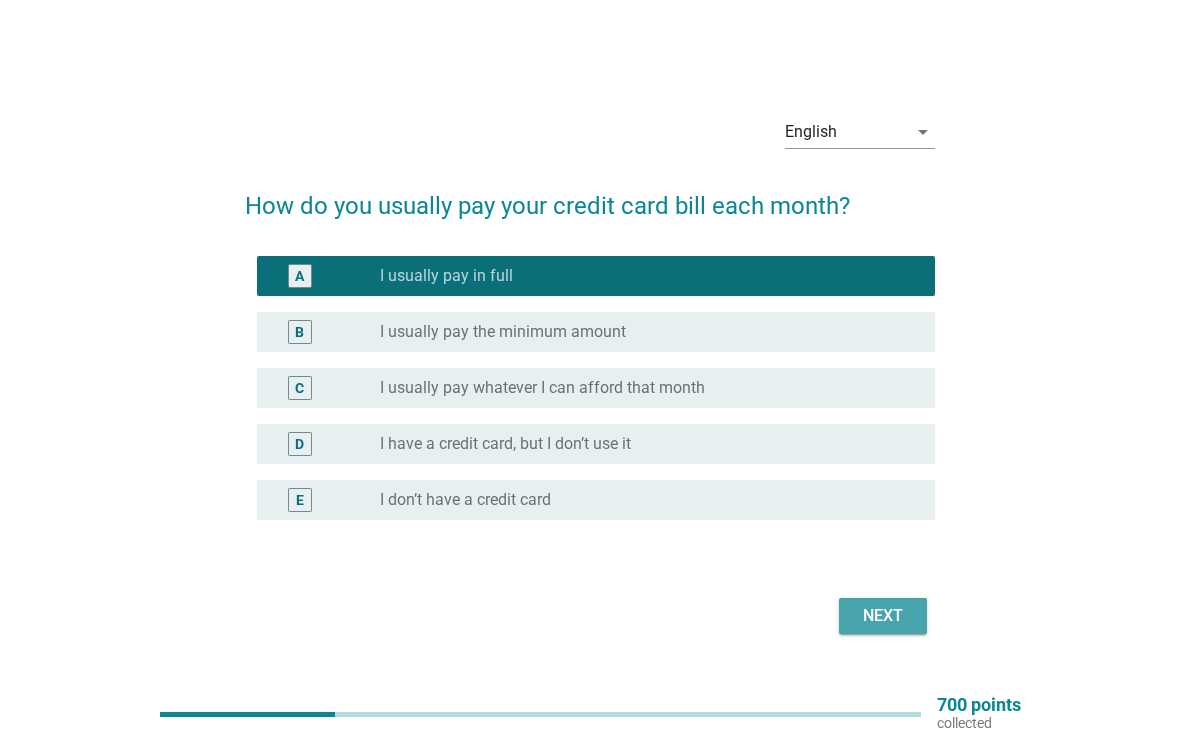 click on "Next" at bounding box center (883, 616) 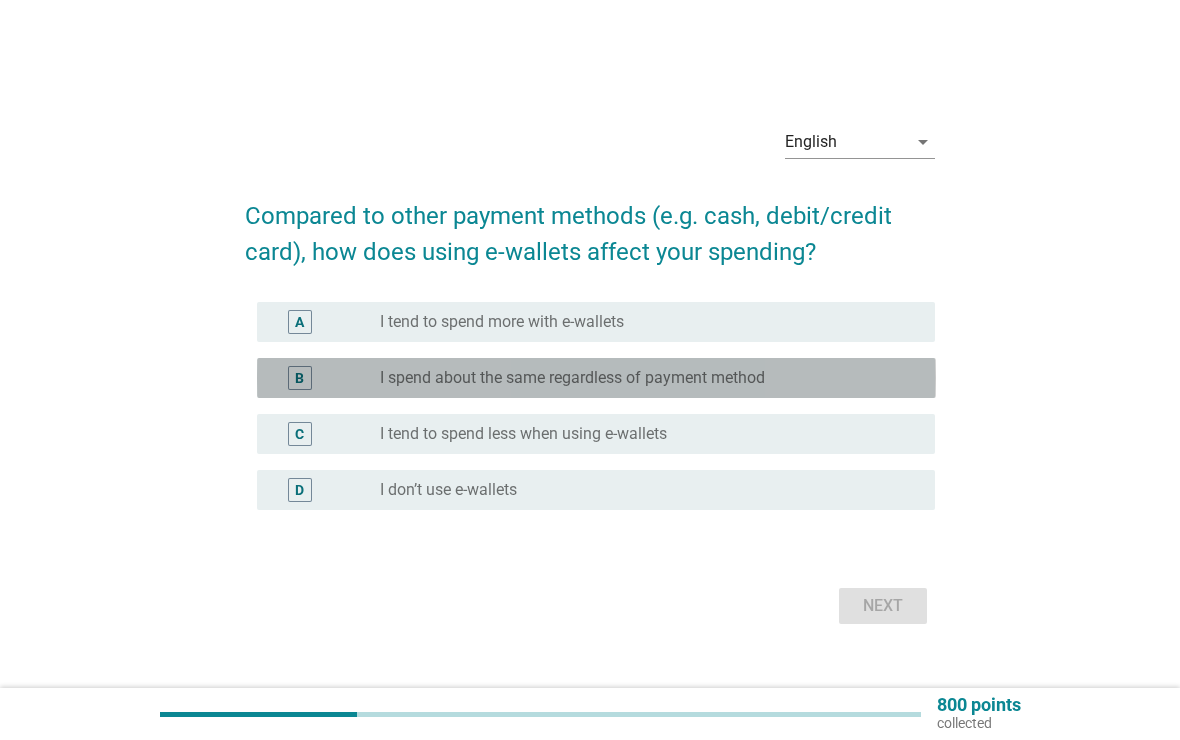 click on "B" at bounding box center [327, 378] 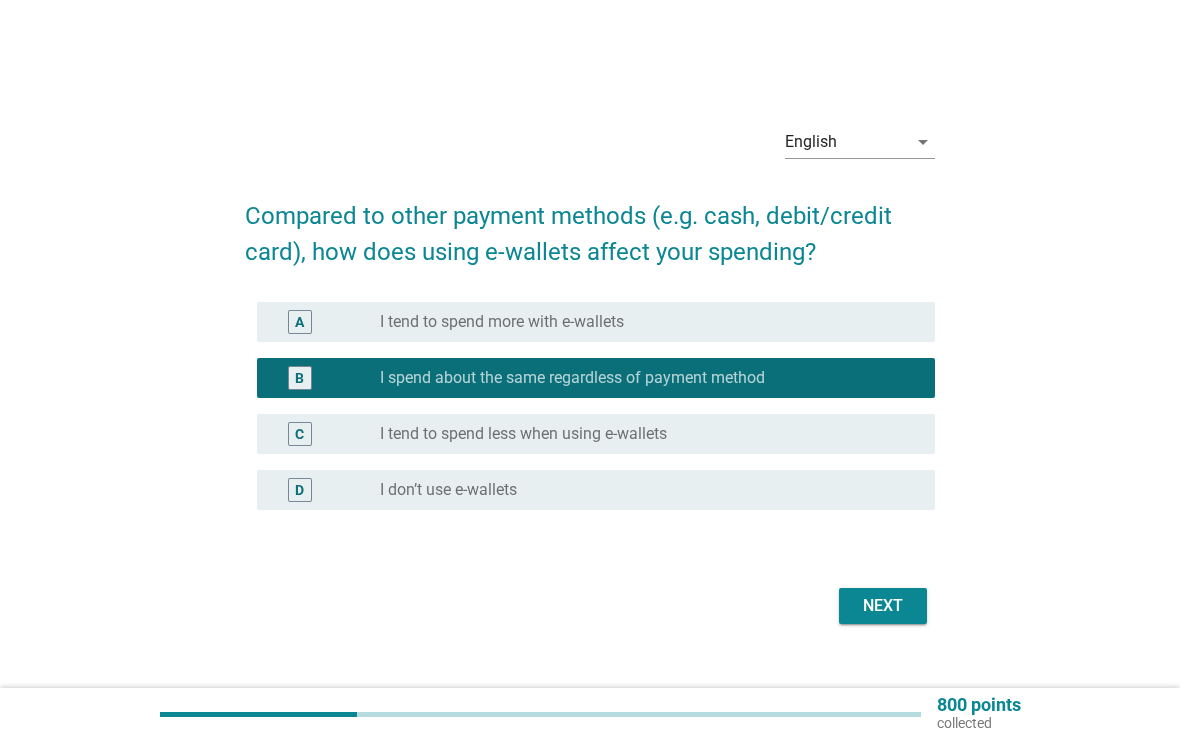 click on "D     radio_button_unchecked I don’t use e-wallets" at bounding box center [590, 490] 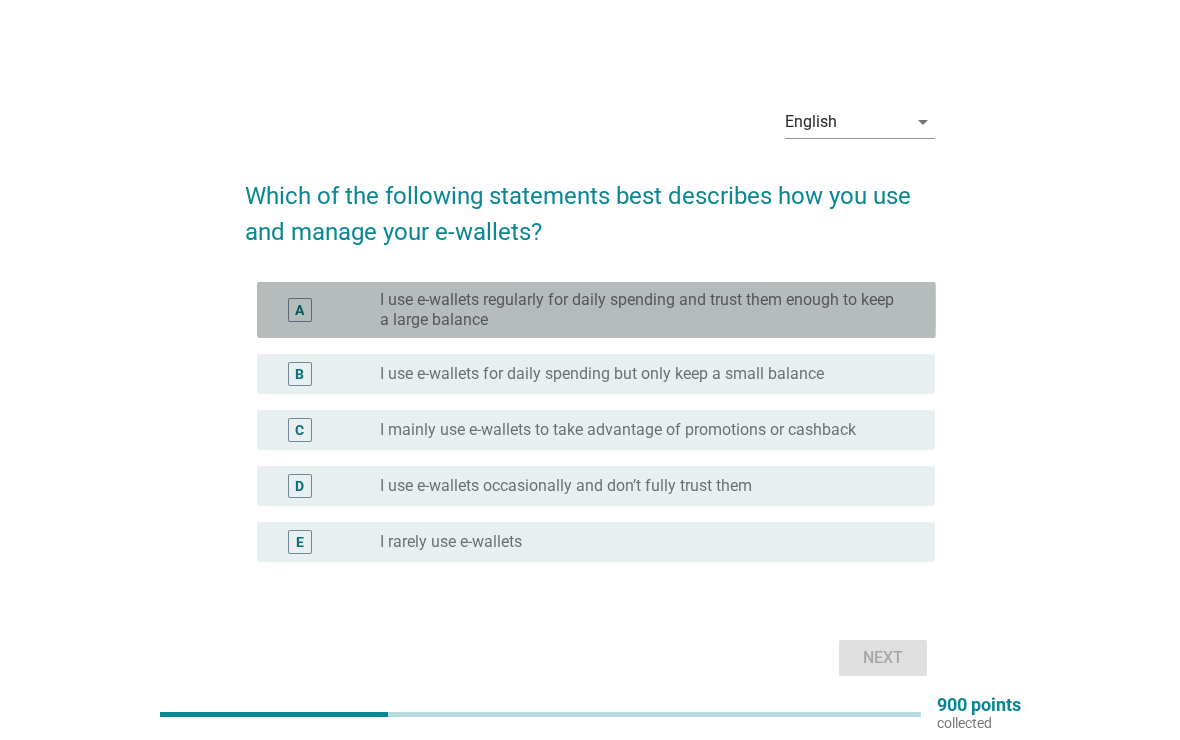 click on "A     radio_button_unchecked I use e-wallets regularly for daily spending and trust them enough to keep a large balance" at bounding box center (596, 310) 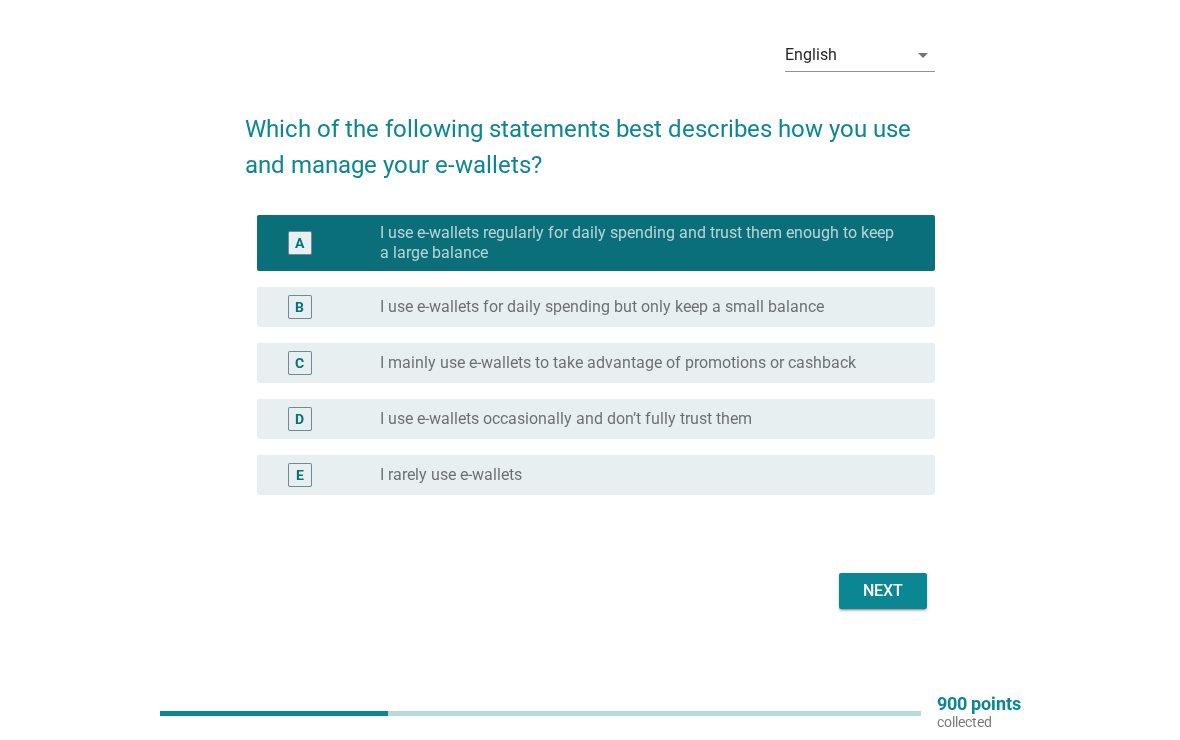 scroll, scrollTop: 67, scrollLeft: 0, axis: vertical 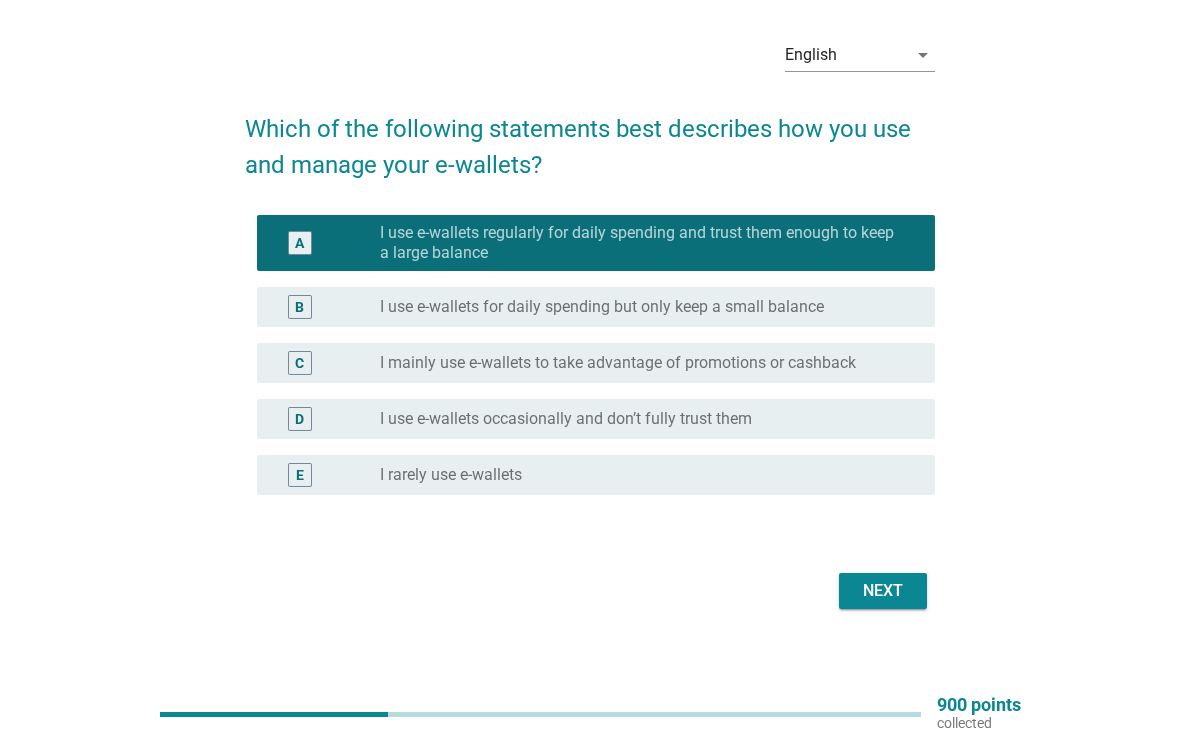 click on "B     radio_button_unchecked I use e-wallets for daily spending but only keep a small balance" at bounding box center (596, 307) 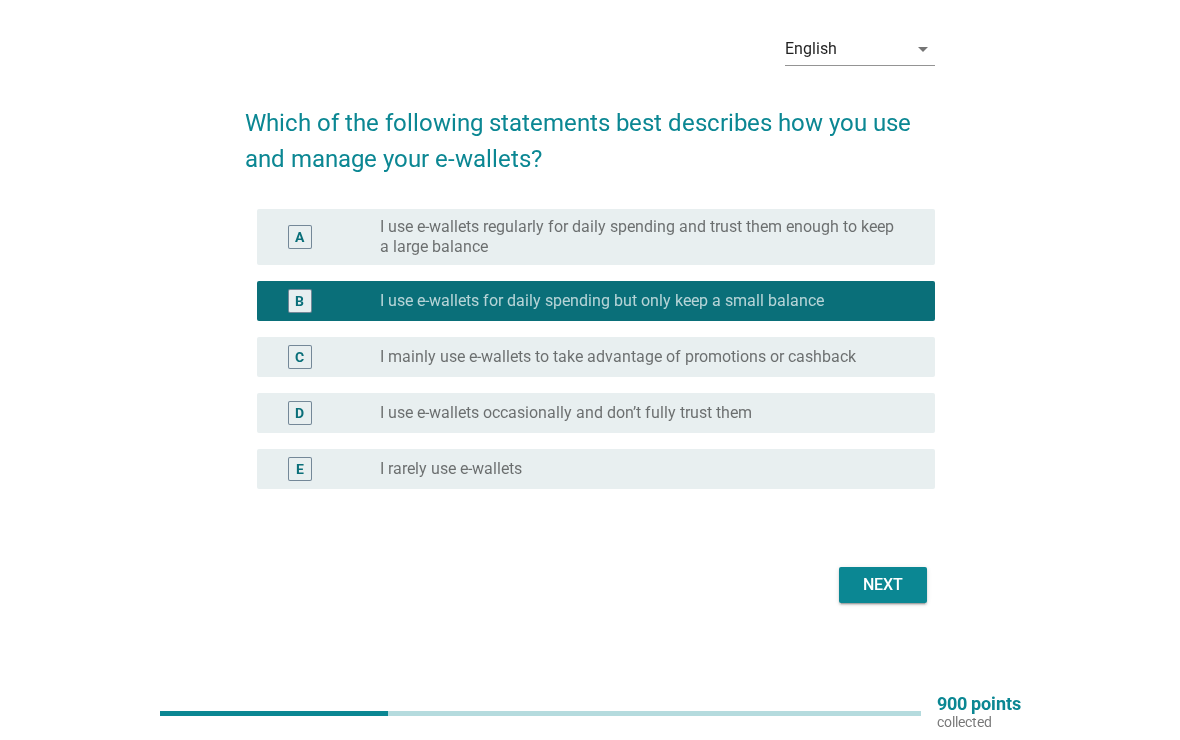 scroll, scrollTop: 84, scrollLeft: 0, axis: vertical 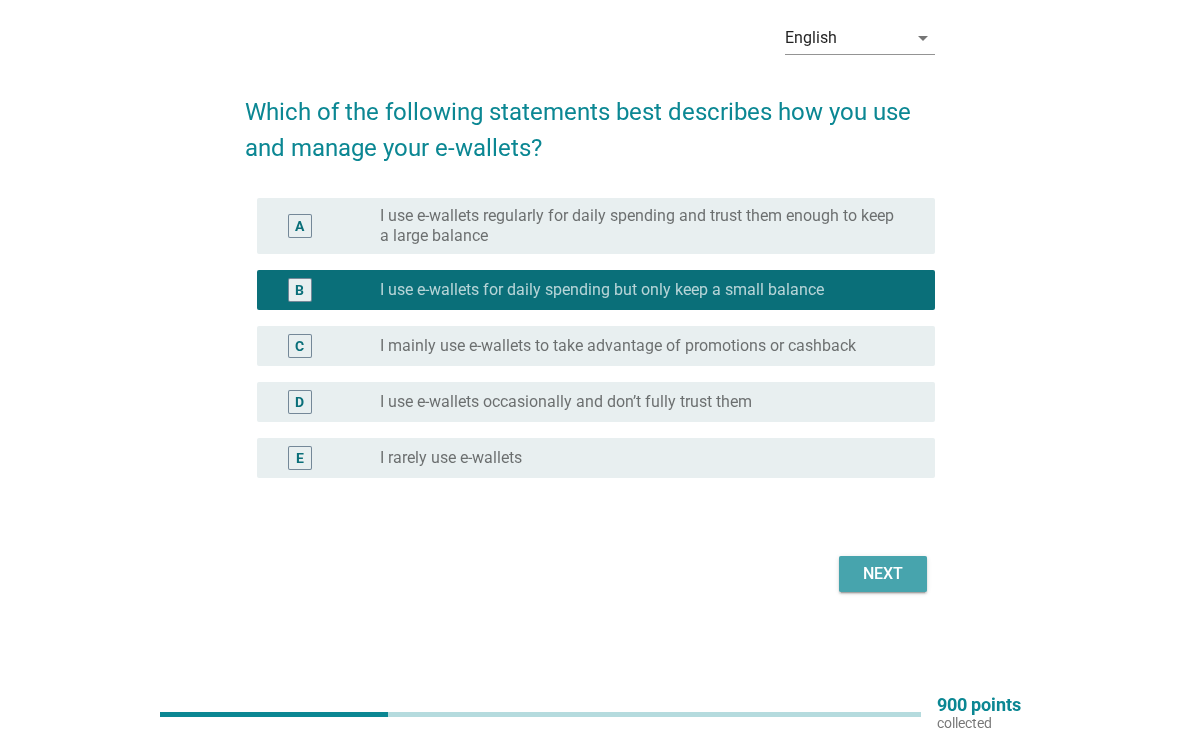 click on "Next" at bounding box center (883, 574) 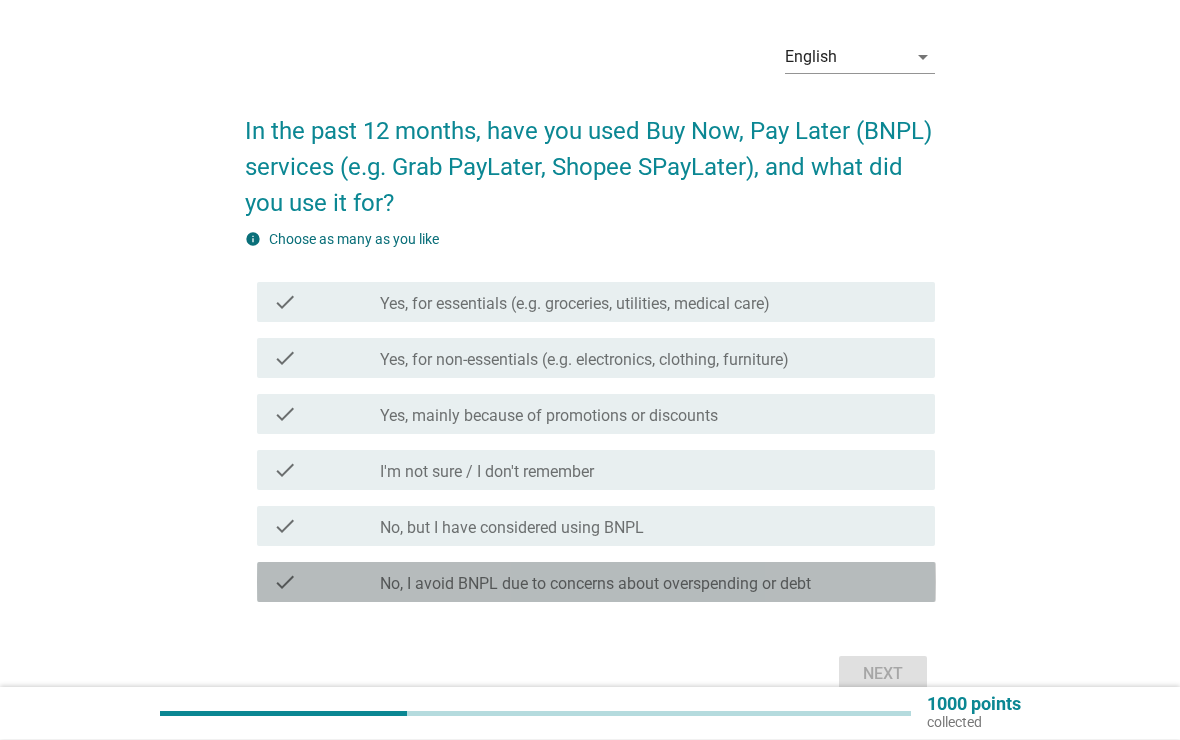 scroll, scrollTop: 65, scrollLeft: 0, axis: vertical 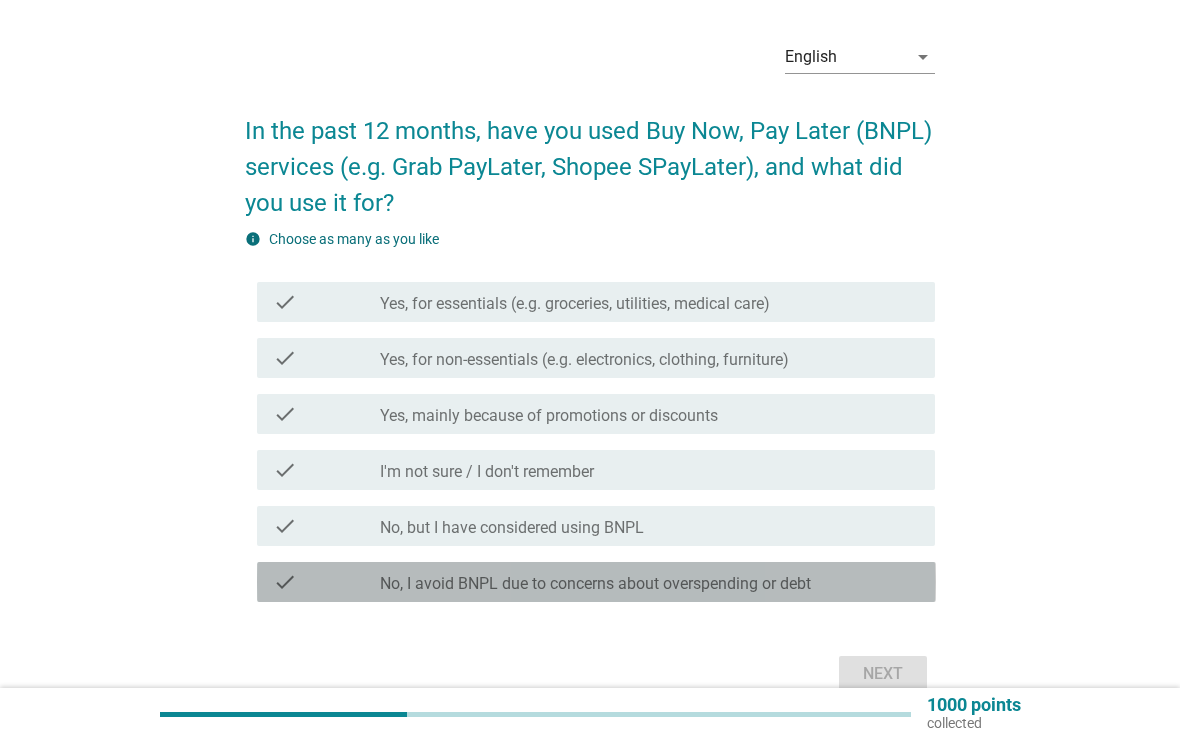 click on "check" at bounding box center (327, 582) 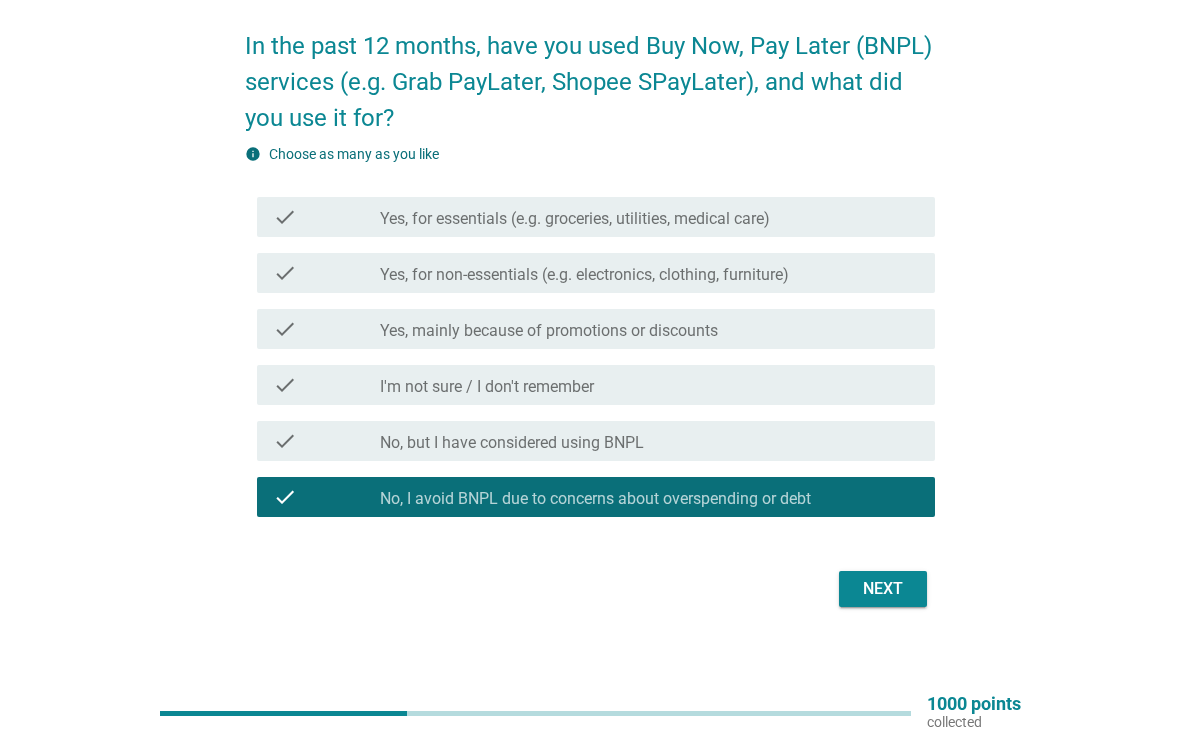 scroll, scrollTop: 150, scrollLeft: 0, axis: vertical 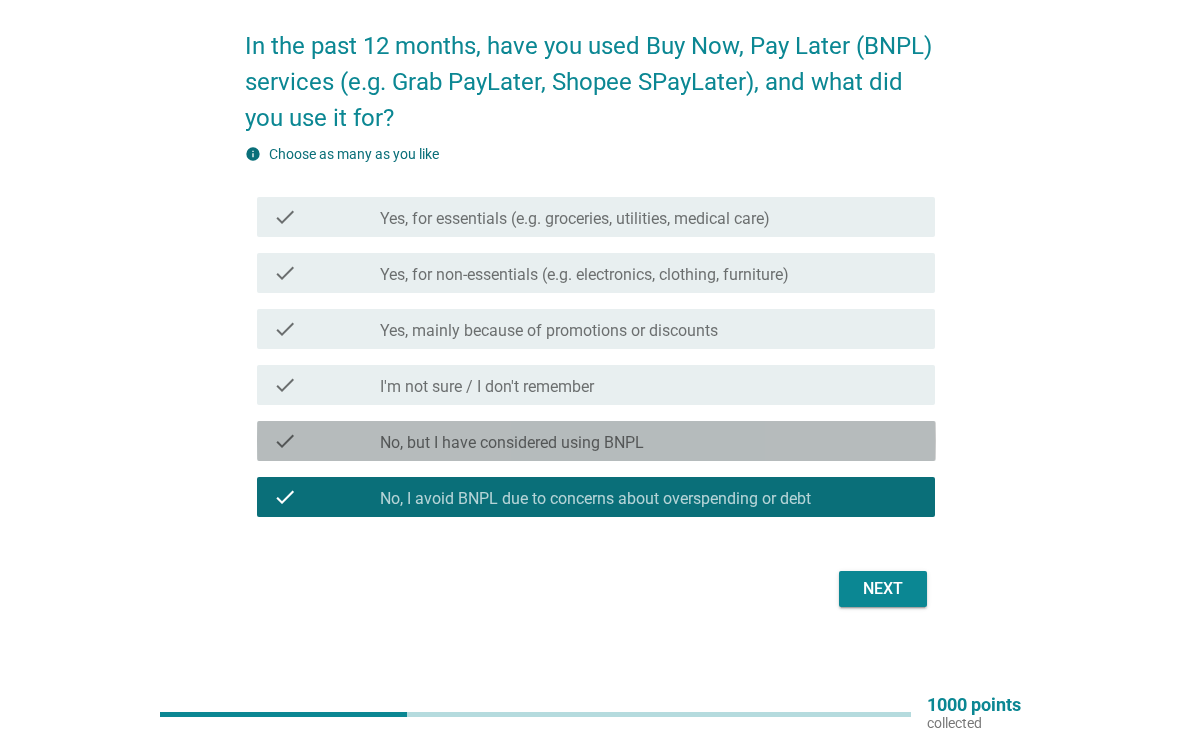 click on "No, but I have considered using BNPL" at bounding box center (512, 443) 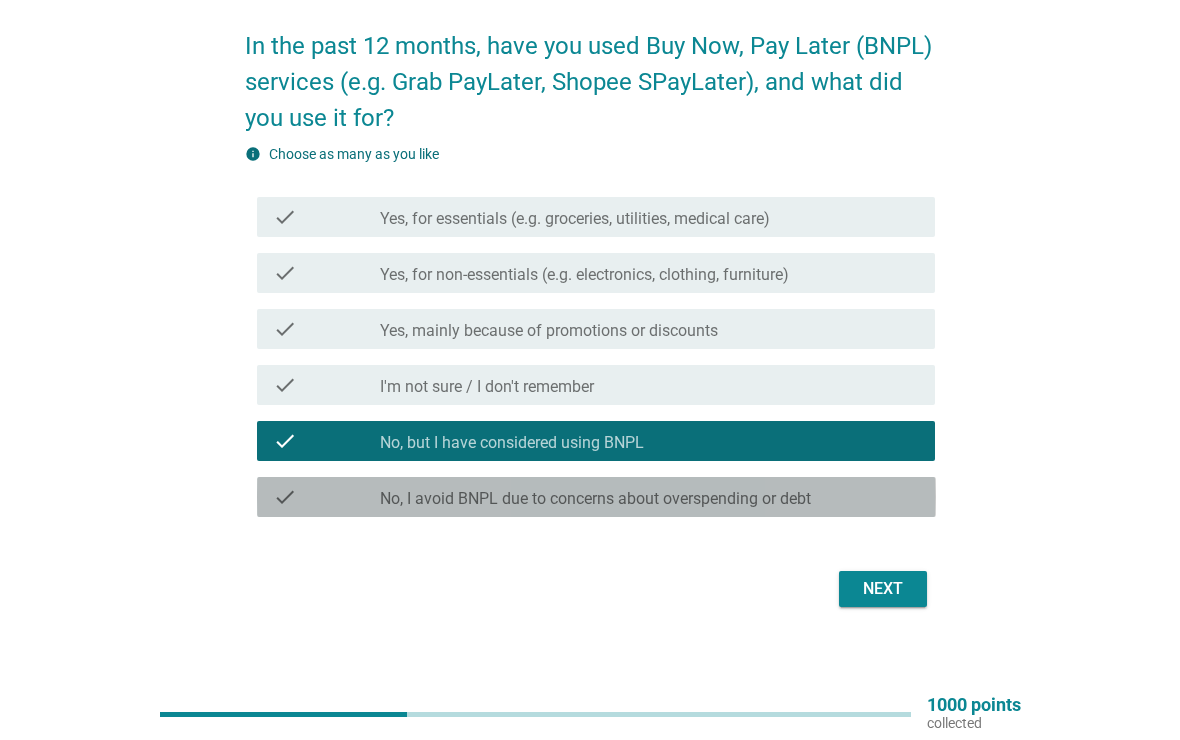 click on "No, I avoid BNPL due to concerns about overspending or debt" at bounding box center [595, 499] 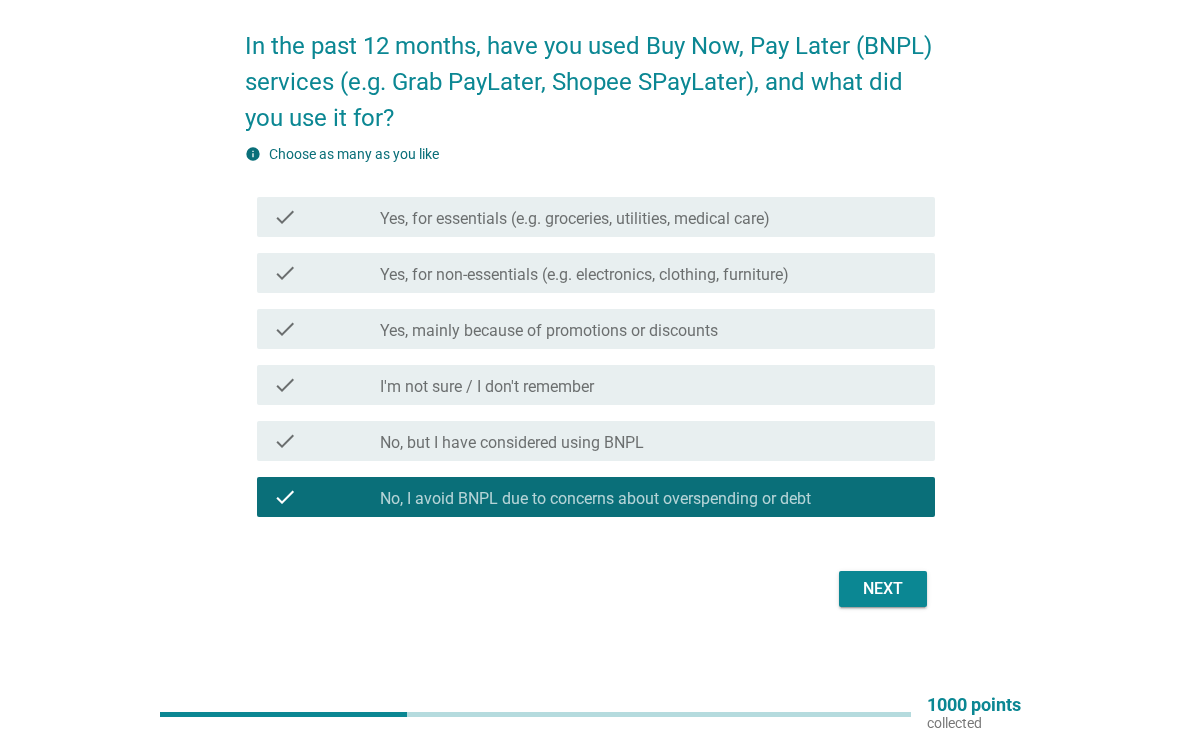 click on "Next" at bounding box center (883, 589) 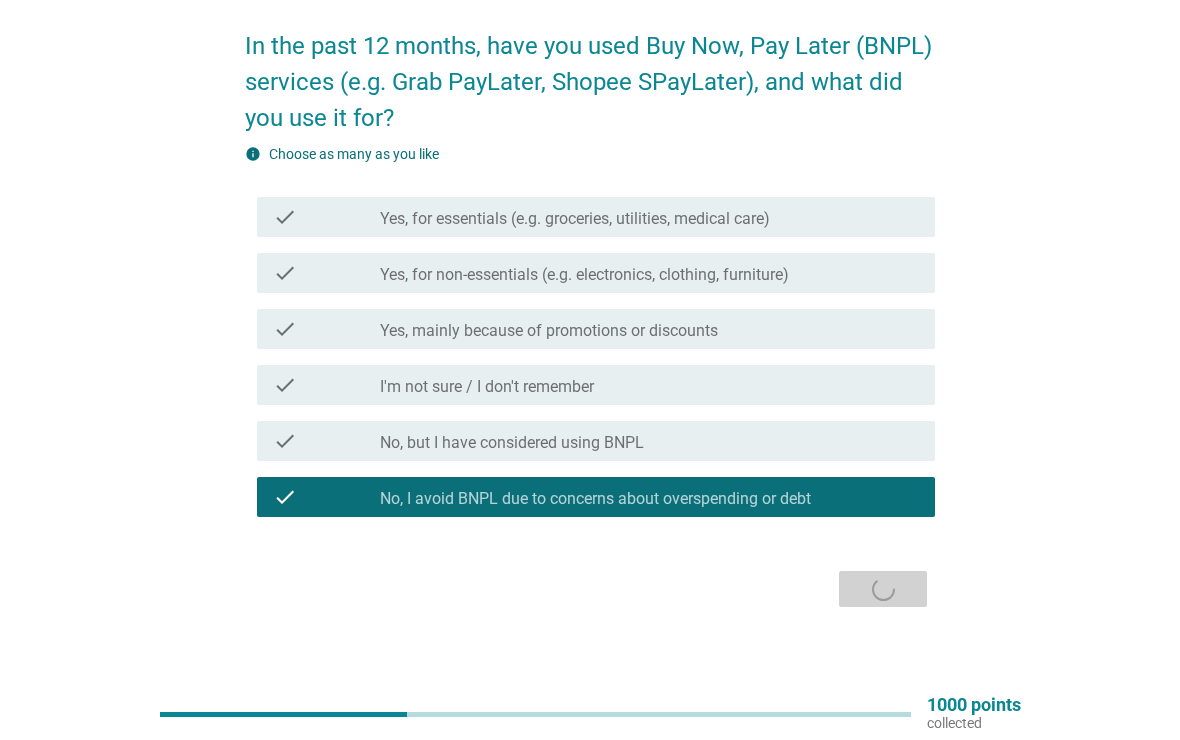 scroll, scrollTop: 0, scrollLeft: 0, axis: both 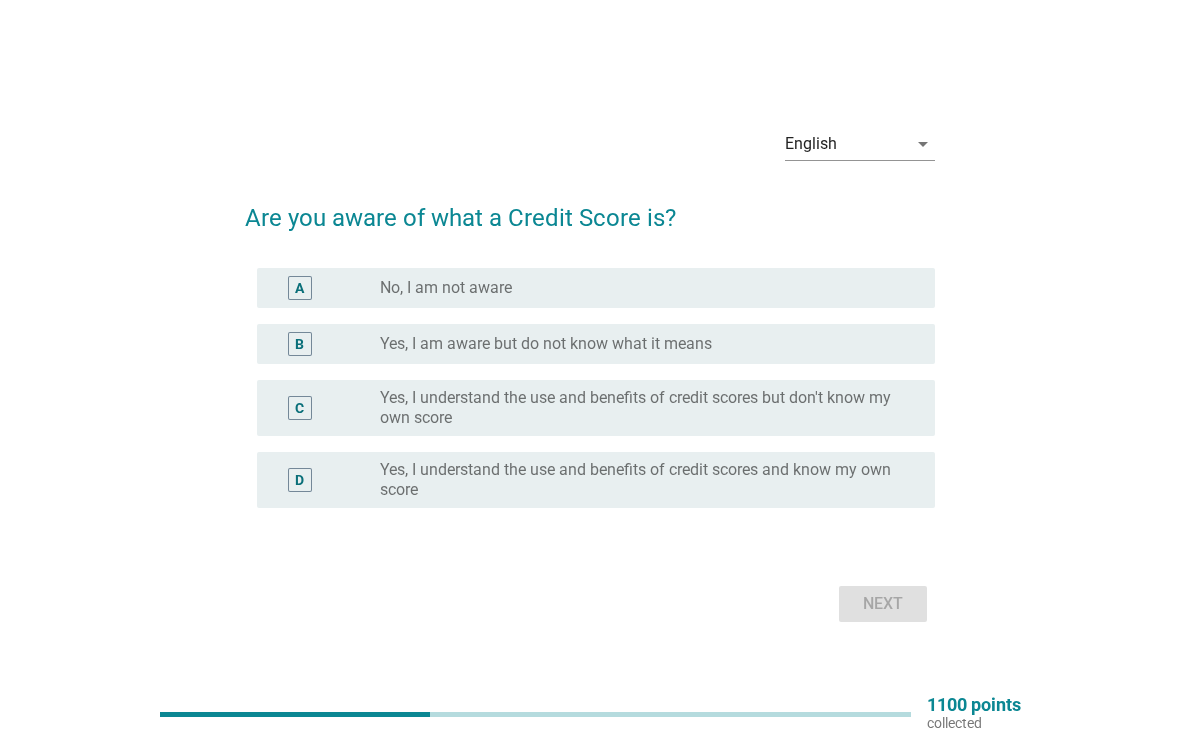 click on "Yes, I understand the use and benefits of credit scores and know my own score" at bounding box center (641, 480) 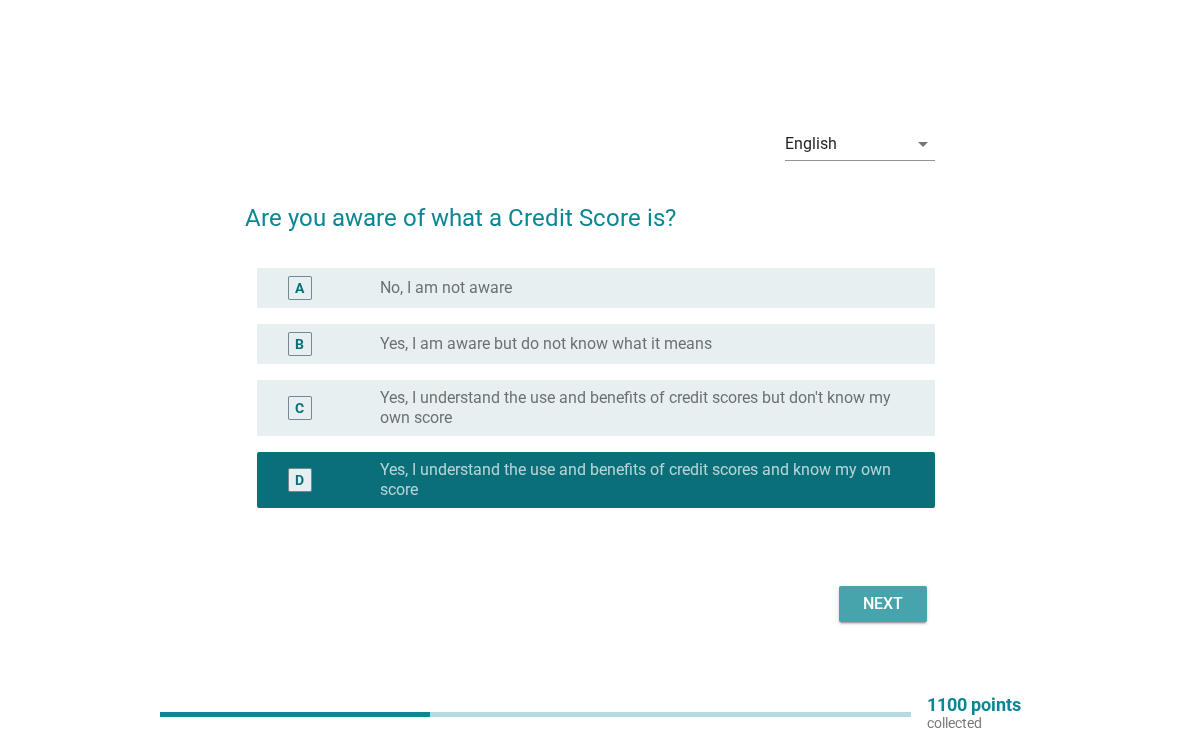 click on "Next" at bounding box center (883, 604) 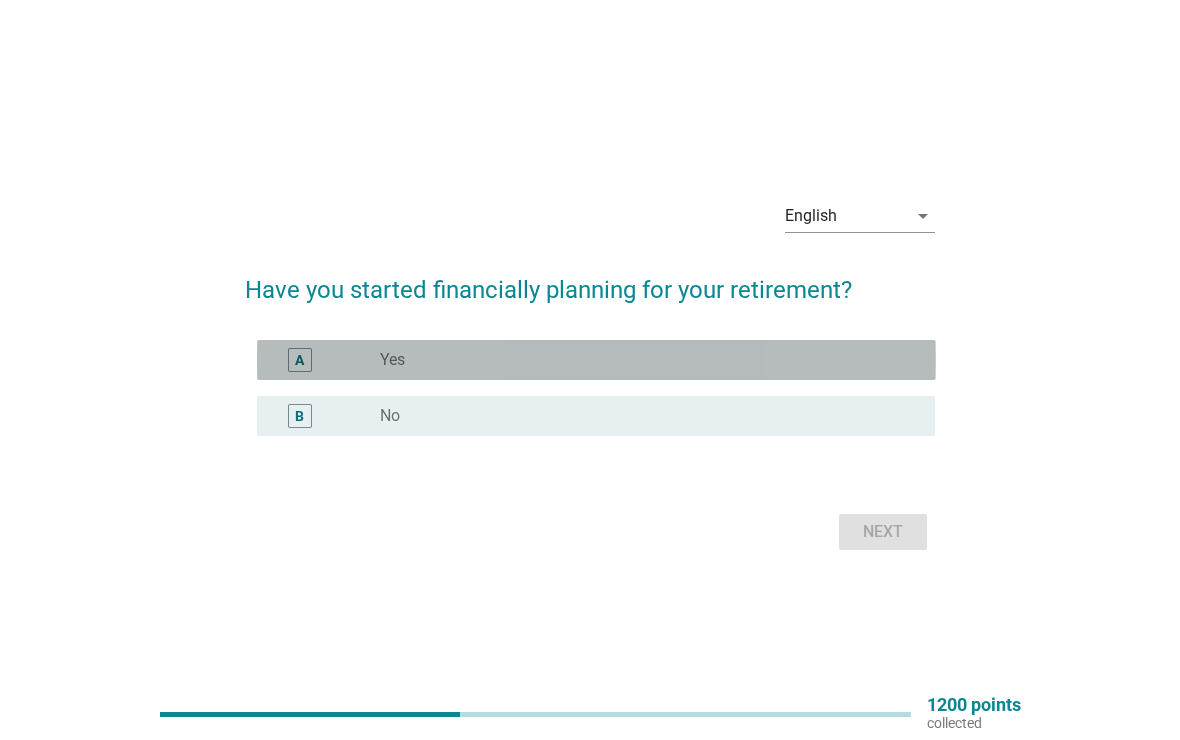 click on "Yes" at bounding box center [392, 360] 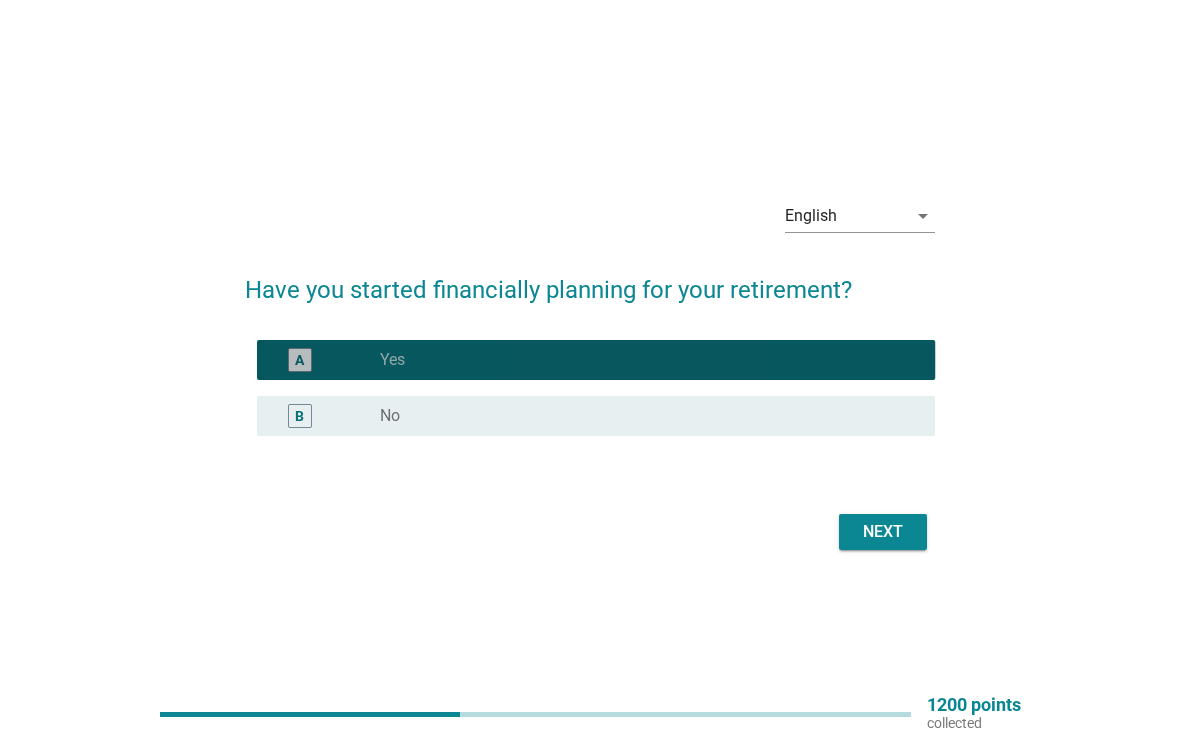 click on "Next" at bounding box center [883, 532] 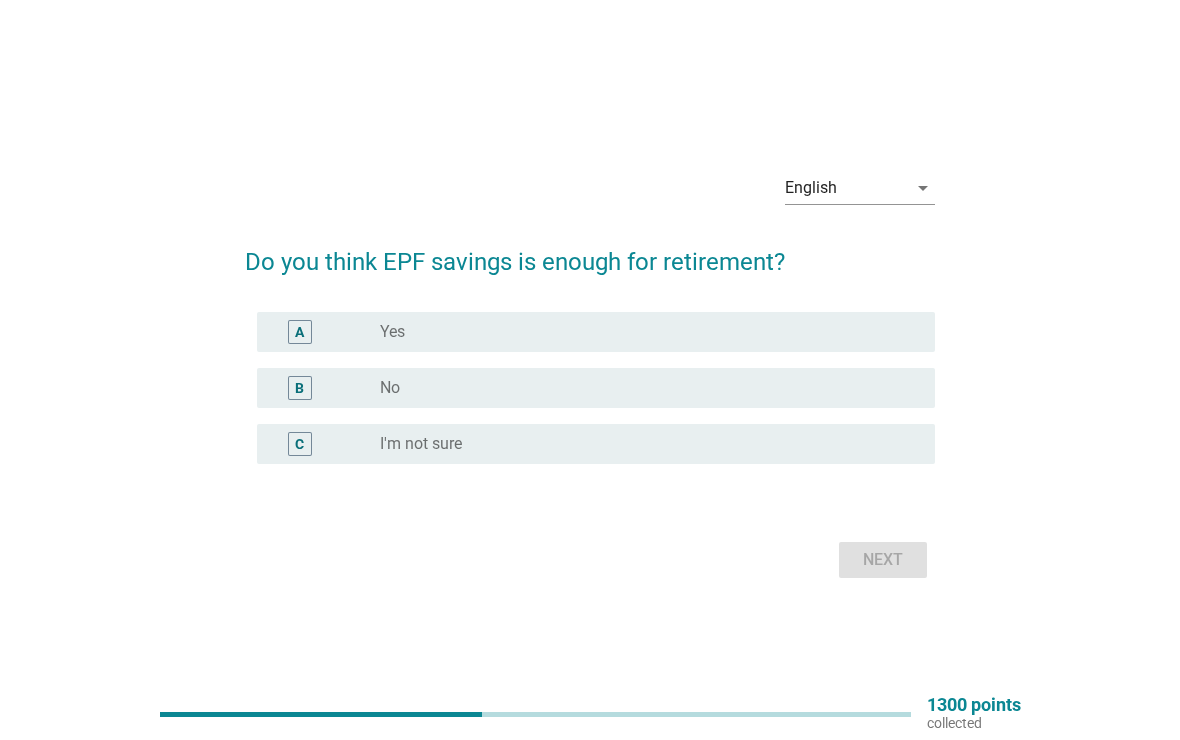click on "radio_button_unchecked No" at bounding box center [641, 388] 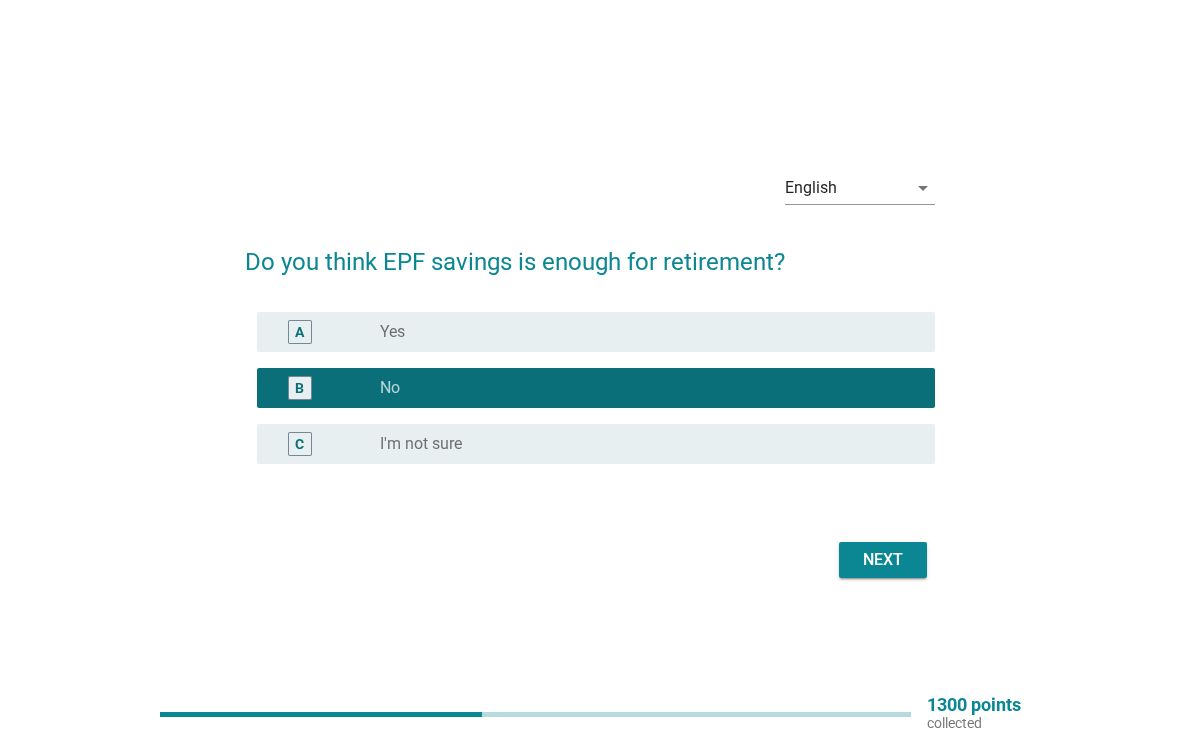 click on "Next" at bounding box center (883, 560) 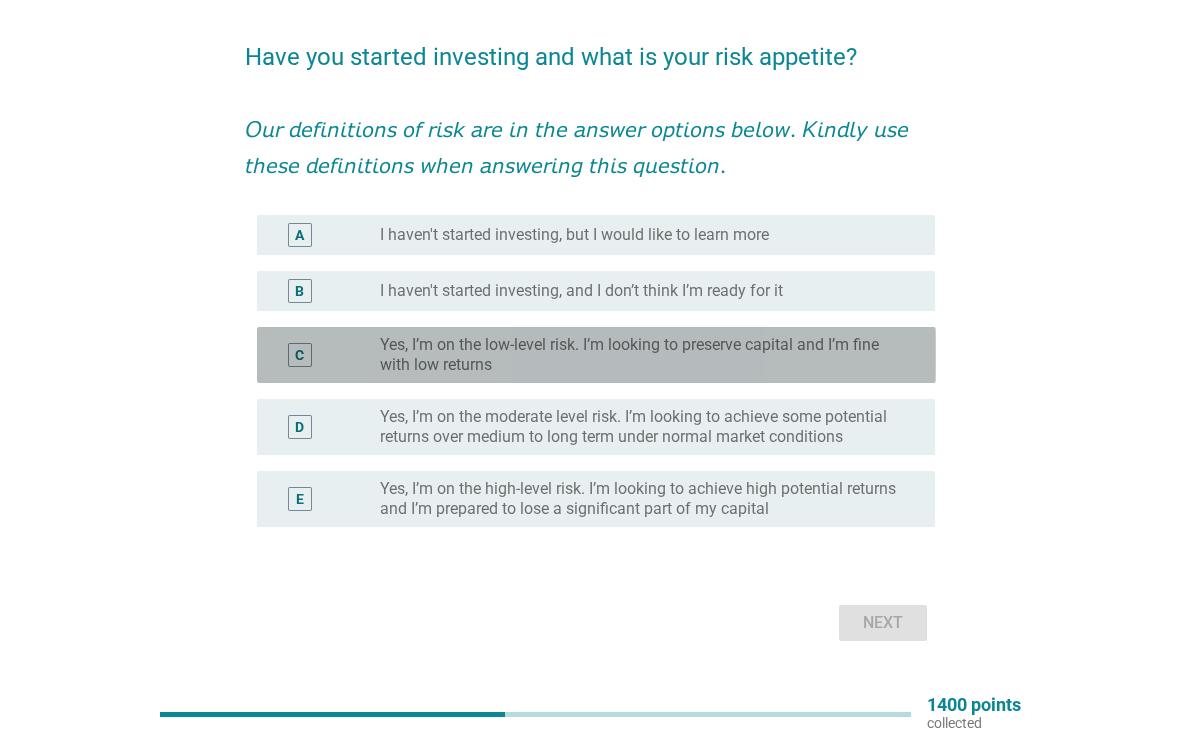 scroll, scrollTop: 140, scrollLeft: 0, axis: vertical 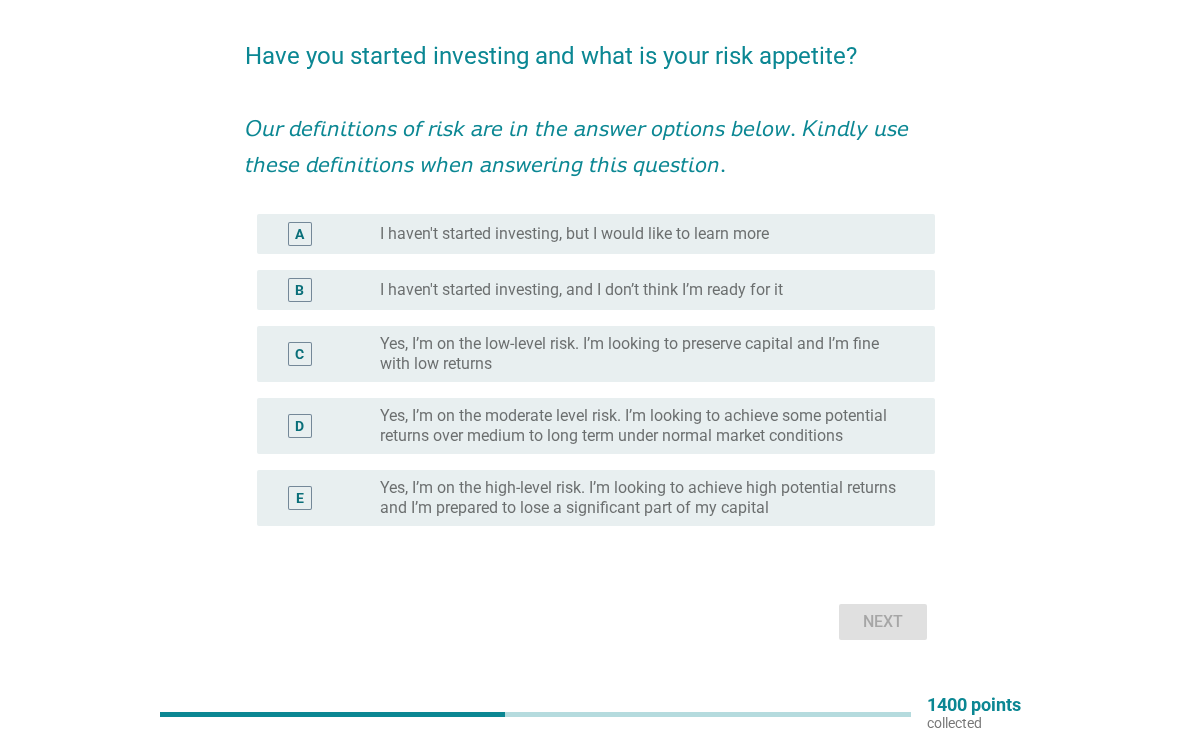 click on "English arrow_drop_down   Have you started investing and what is your risk appetite?
[PERSONAL_INFO] 𝘒𝘪𝘯𝘥𝘭𝘺 𝘶𝘴𝘦 𝘵𝘩𝘦𝘴𝘦 𝘥𝘦𝘧𝘪𝘯𝘪𝘵𝘪𝘰𝘯𝘴 𝘸𝘩𝘦𝘯 𝘢𝘯𝘴𝘸𝘦𝘳𝘪𝘯𝘨 𝘵𝘩𝘪𝘴 𝘲𝘶𝘦𝘴𝘵𝘪𝘰𝘯.     A     radio_button_unchecked I haven't started investing, but I would like to learn more   B     radio_button_unchecked I haven't started investing, and I don’t think I’m ready for it   C     radio_button_unchecked Yes, I’m on the low-level risk. I’m looking to preserve capital and I’m fine with low returns   D     radio_button_unchecked Yes, I’m on the moderate level risk. I’m looking to achieve some potential returns over medium to long term under normal market conditions   E     radio_button_unchecked" at bounding box center (590, 298) 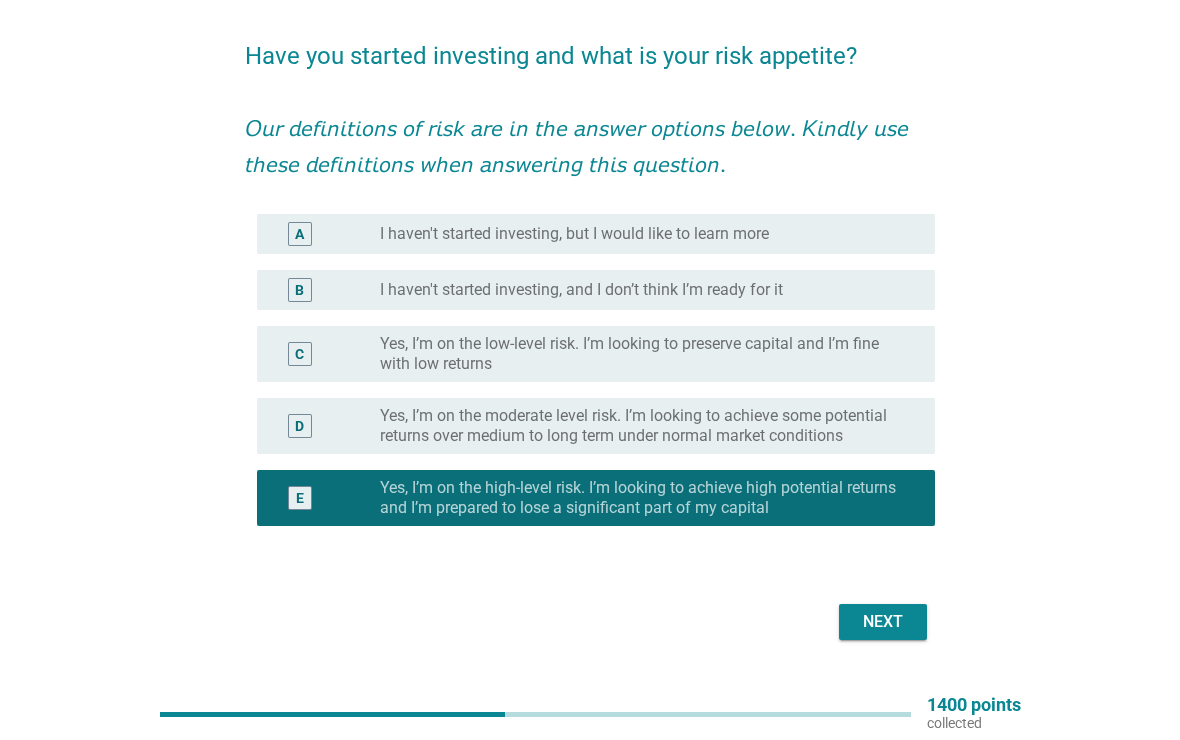 click on "Next" at bounding box center [883, 622] 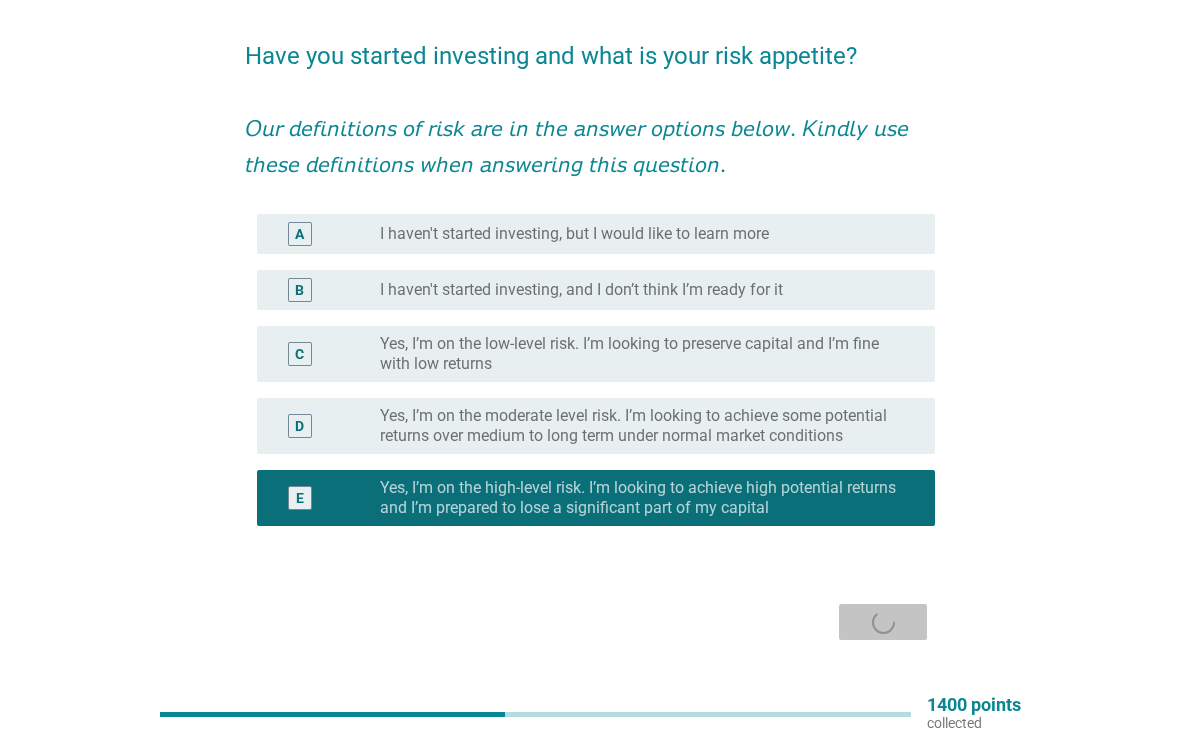 scroll, scrollTop: 0, scrollLeft: 0, axis: both 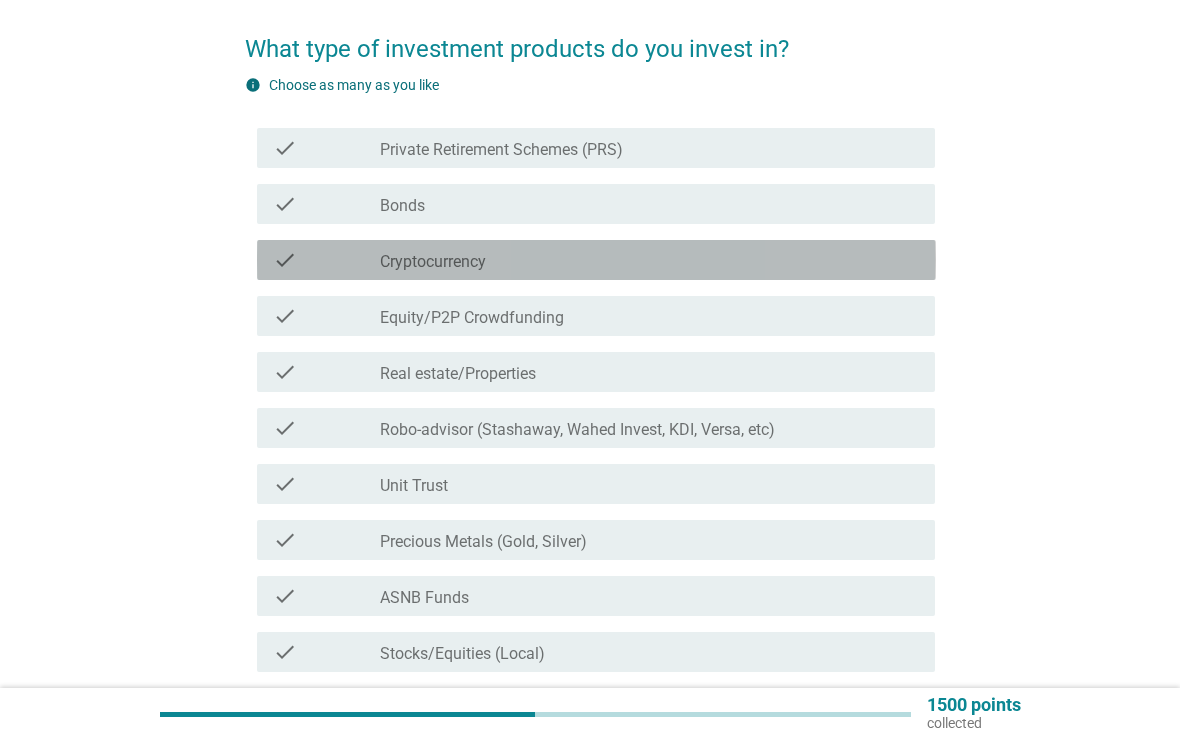 click on "check" at bounding box center [327, 260] 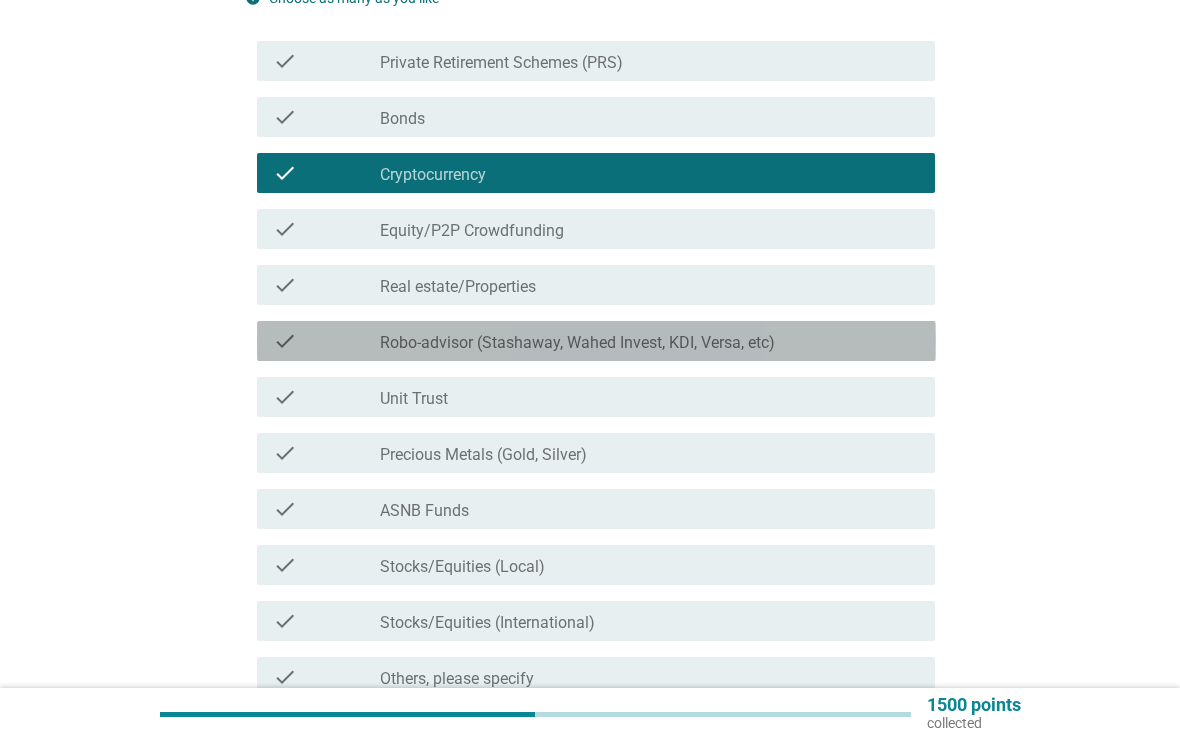 scroll, scrollTop: 233, scrollLeft: 0, axis: vertical 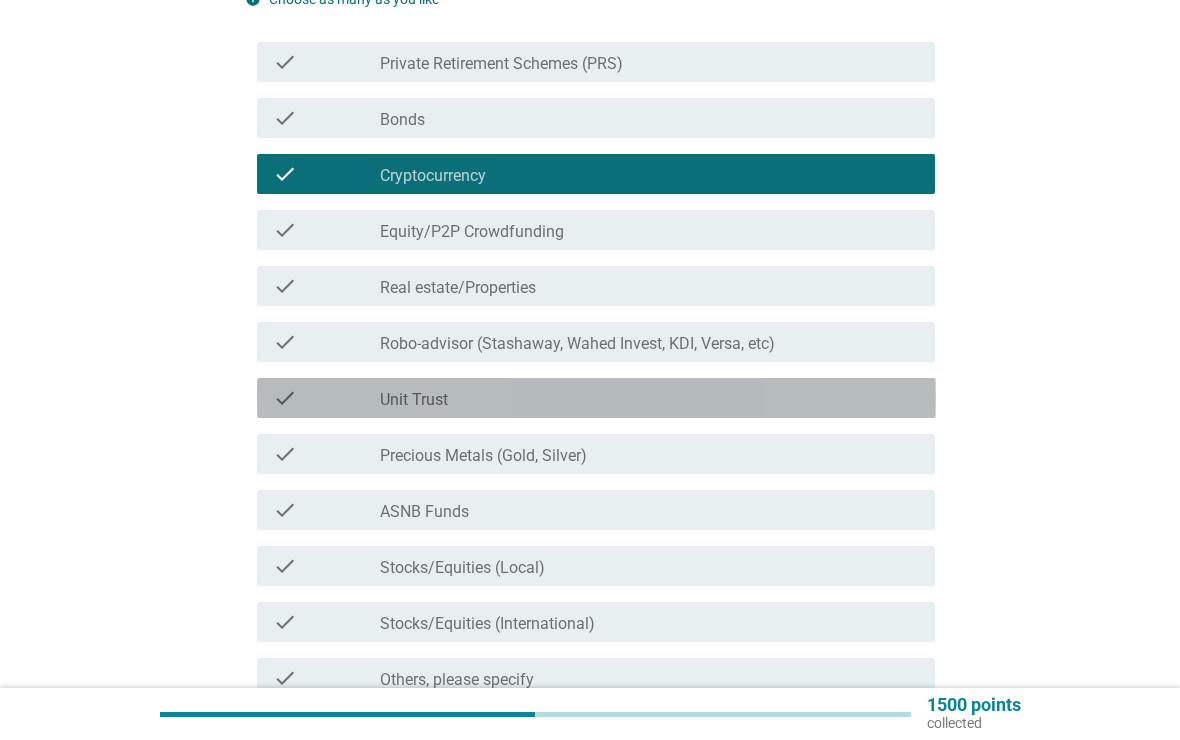 click on "check" at bounding box center [327, 398] 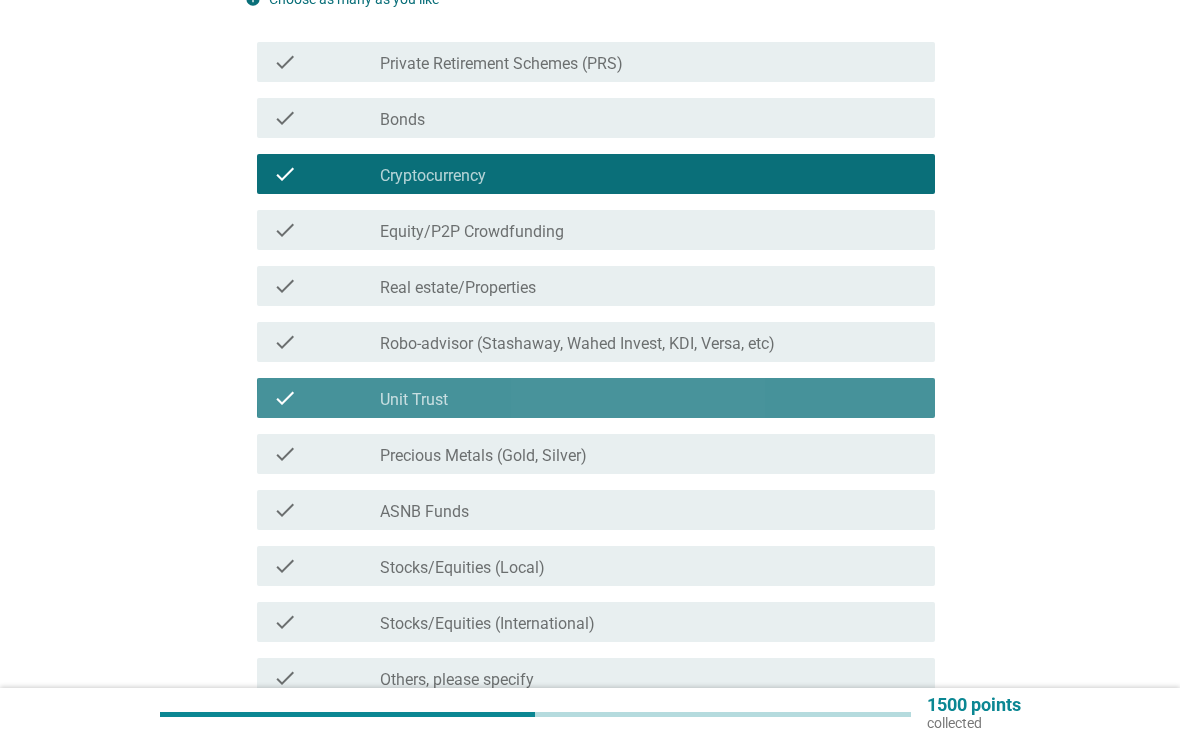 click on "check" at bounding box center [327, 398] 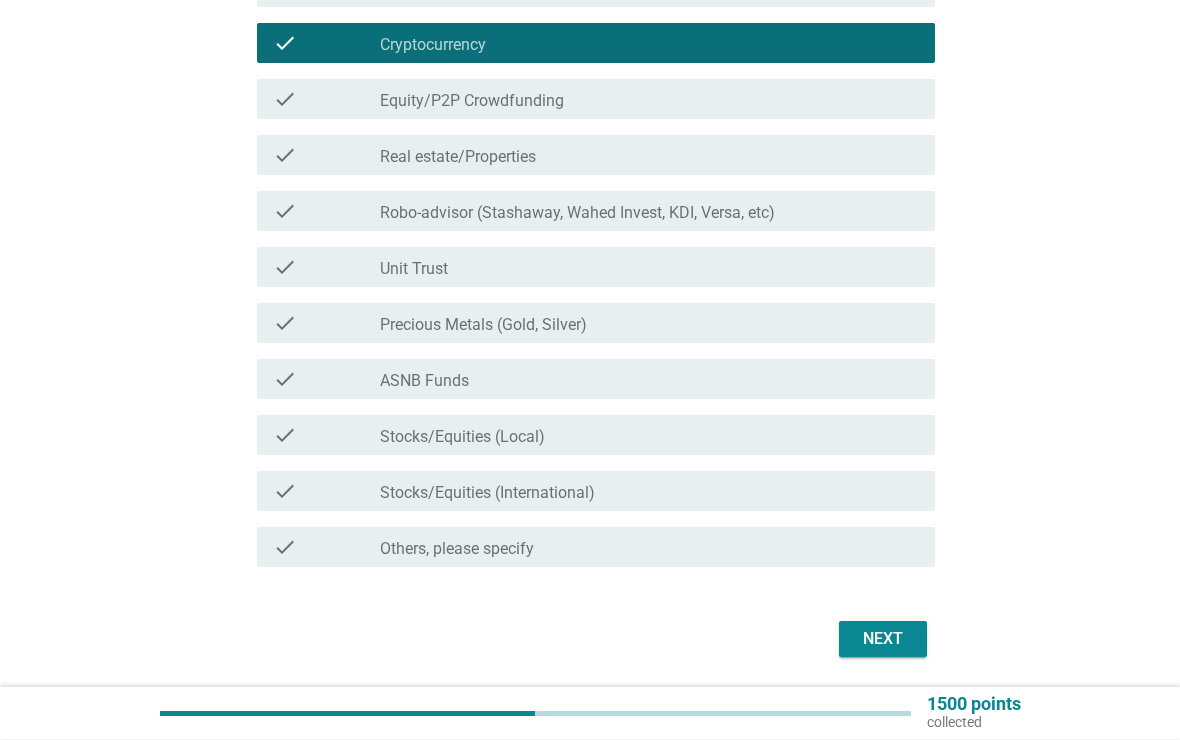 scroll, scrollTop: 364, scrollLeft: 0, axis: vertical 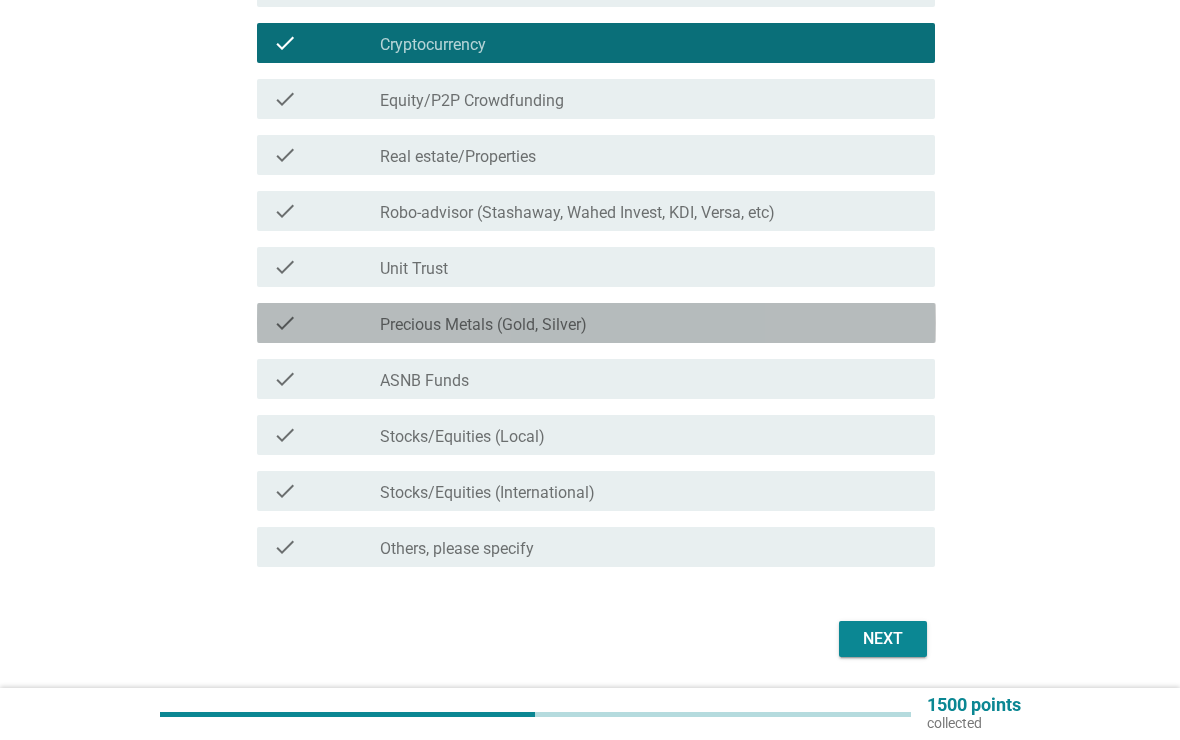 click on "check     check_box_outline_blank Precious Metals (Gold, Silver)" at bounding box center (596, 323) 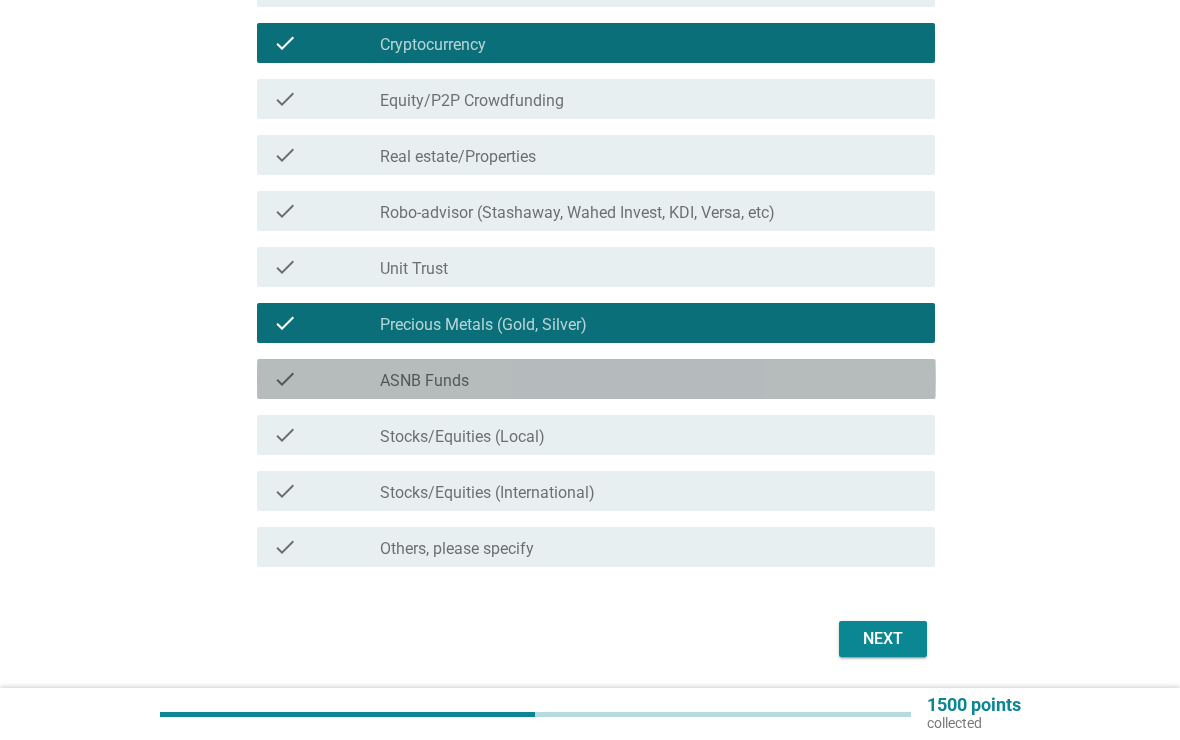 click on "check" at bounding box center (327, 379) 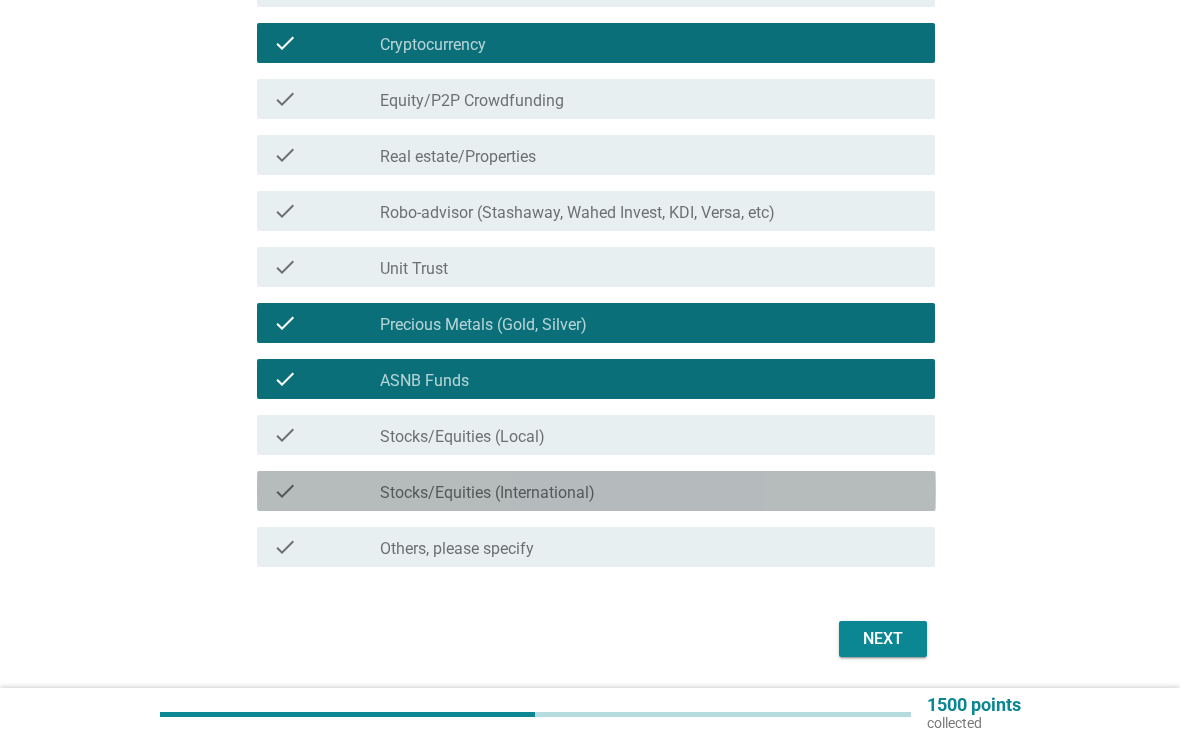 click on "check" at bounding box center [327, 491] 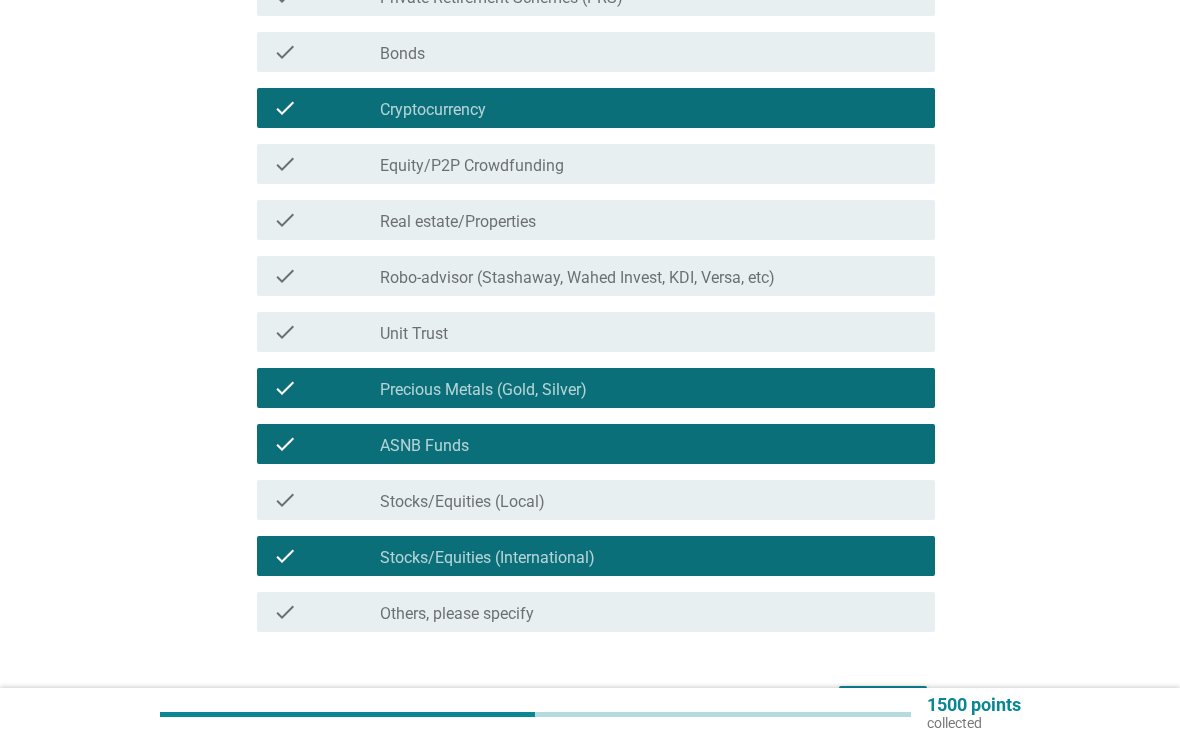 scroll, scrollTop: 237, scrollLeft: 0, axis: vertical 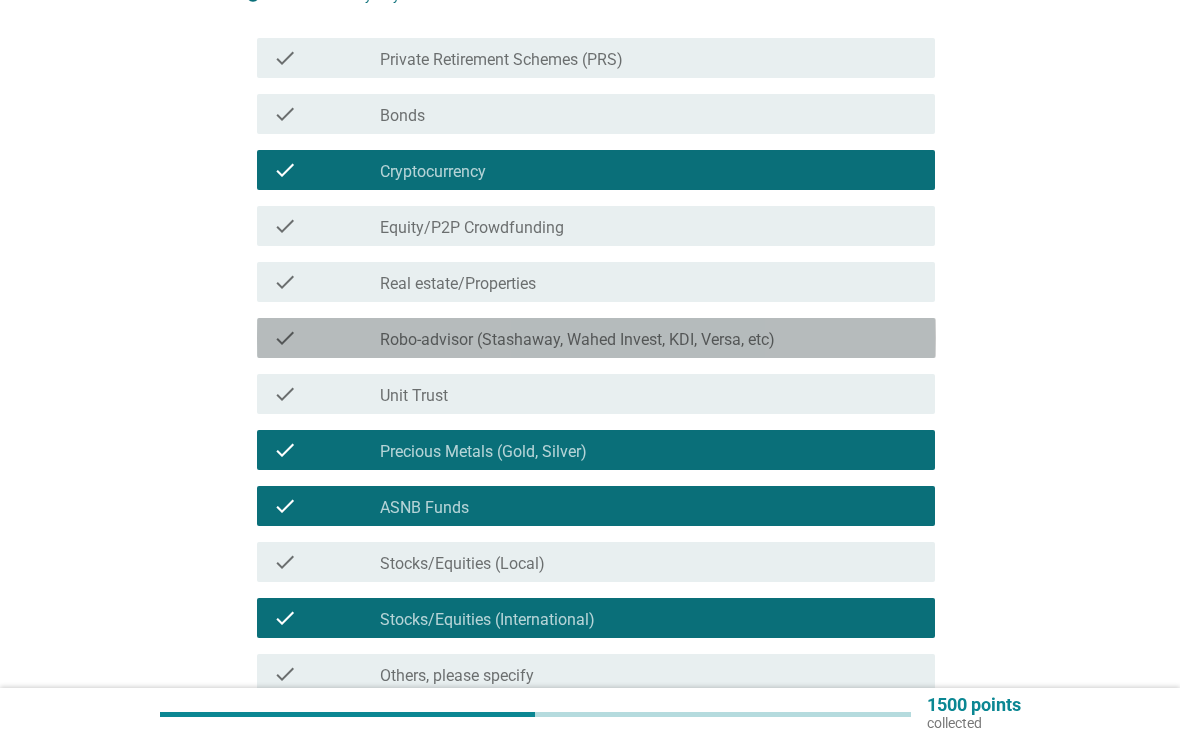 click on "Robo-advisor (Stashaway, Wahed Invest, KDI, Versa, etc)" at bounding box center [577, 340] 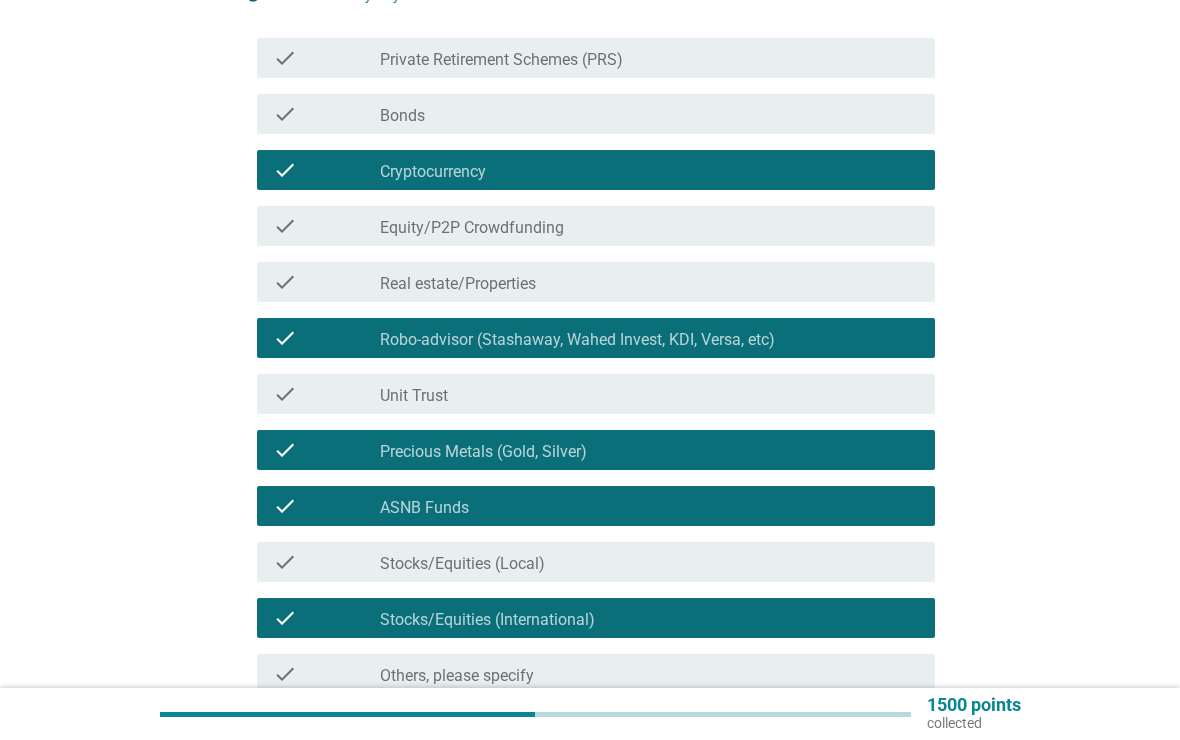 click on "check     check_box_outline_blank Stocks/Equities (International)" at bounding box center [596, 618] 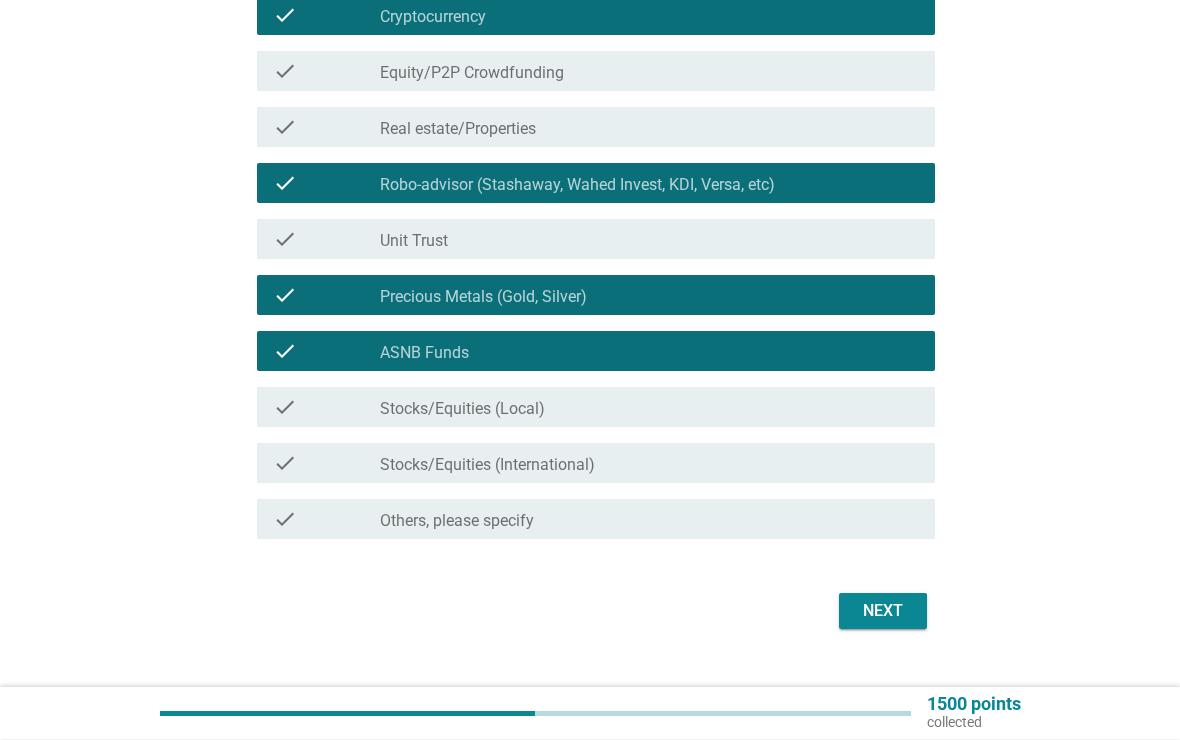 scroll, scrollTop: 390, scrollLeft: 0, axis: vertical 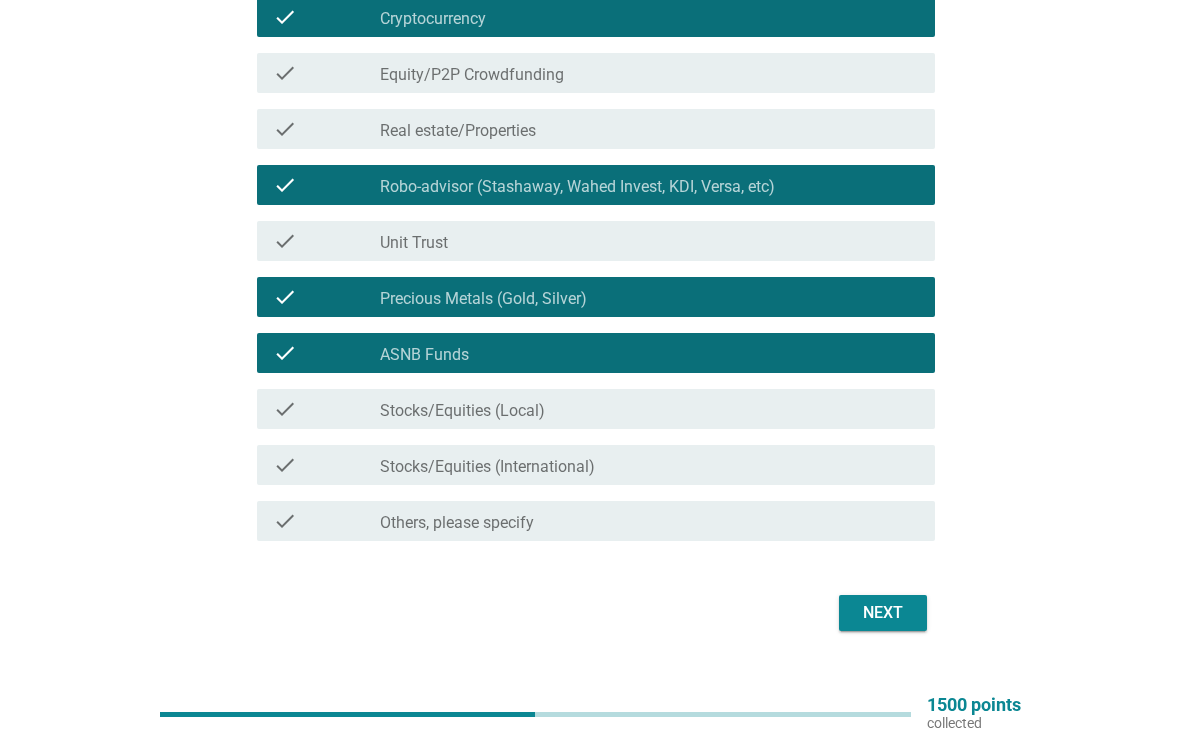 click on "Next" at bounding box center [883, 613] 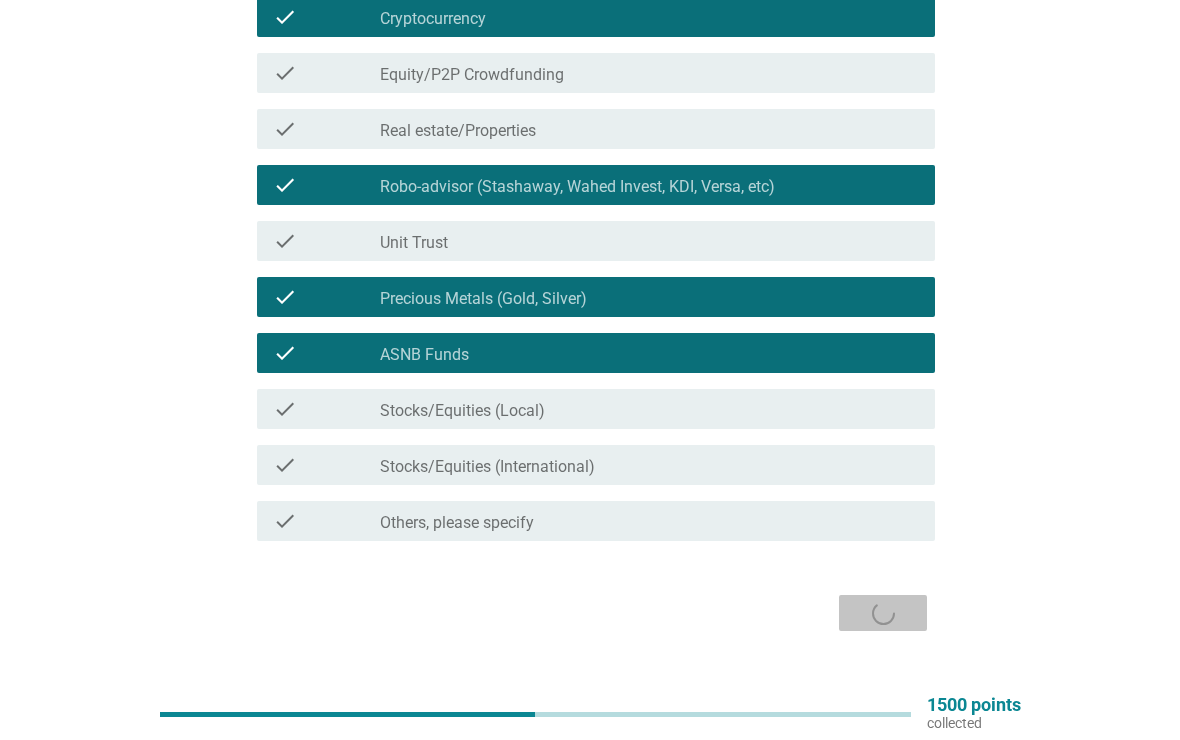 scroll, scrollTop: 0, scrollLeft: 0, axis: both 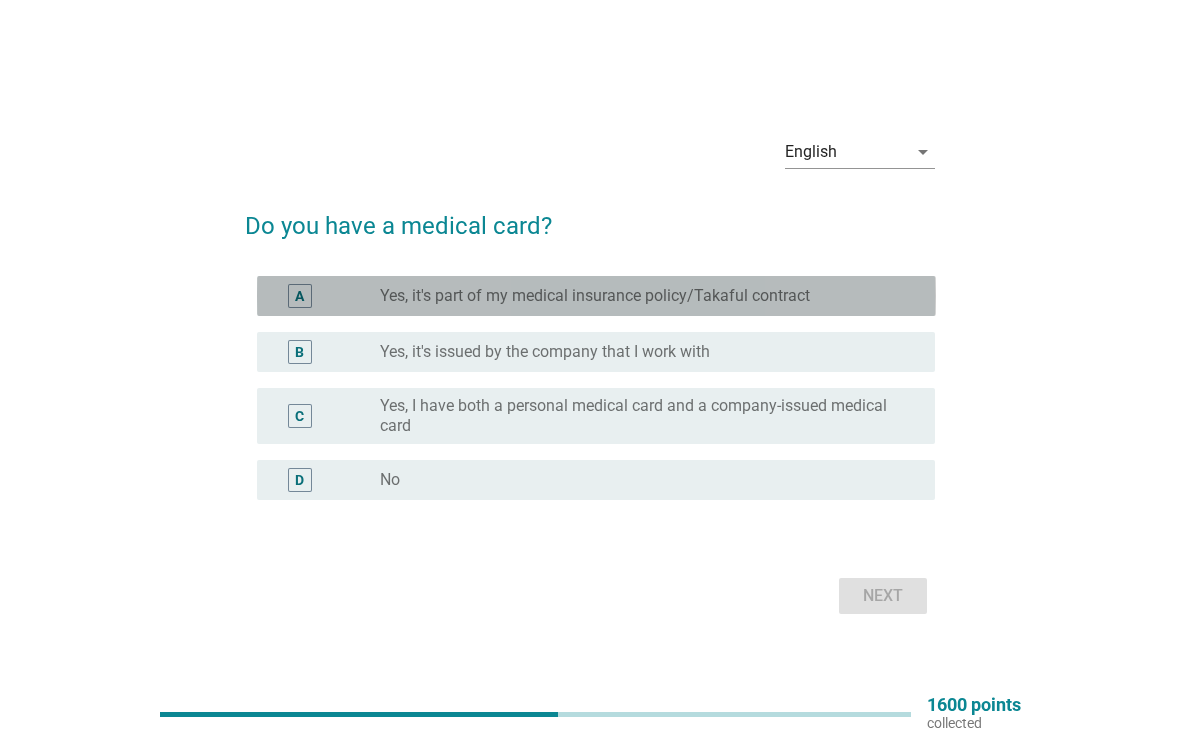 click on "Yes, it's part of my medical insurance policy/Takaful contract" at bounding box center [595, 296] 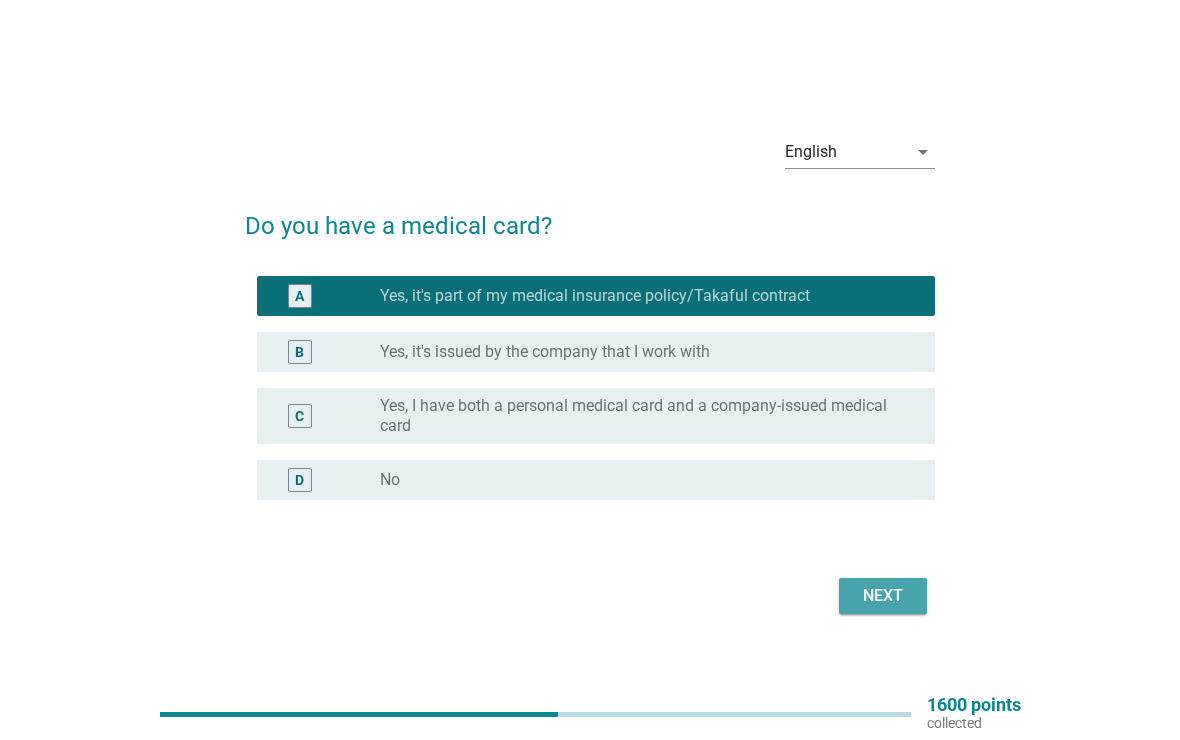 click on "Next" at bounding box center [883, 596] 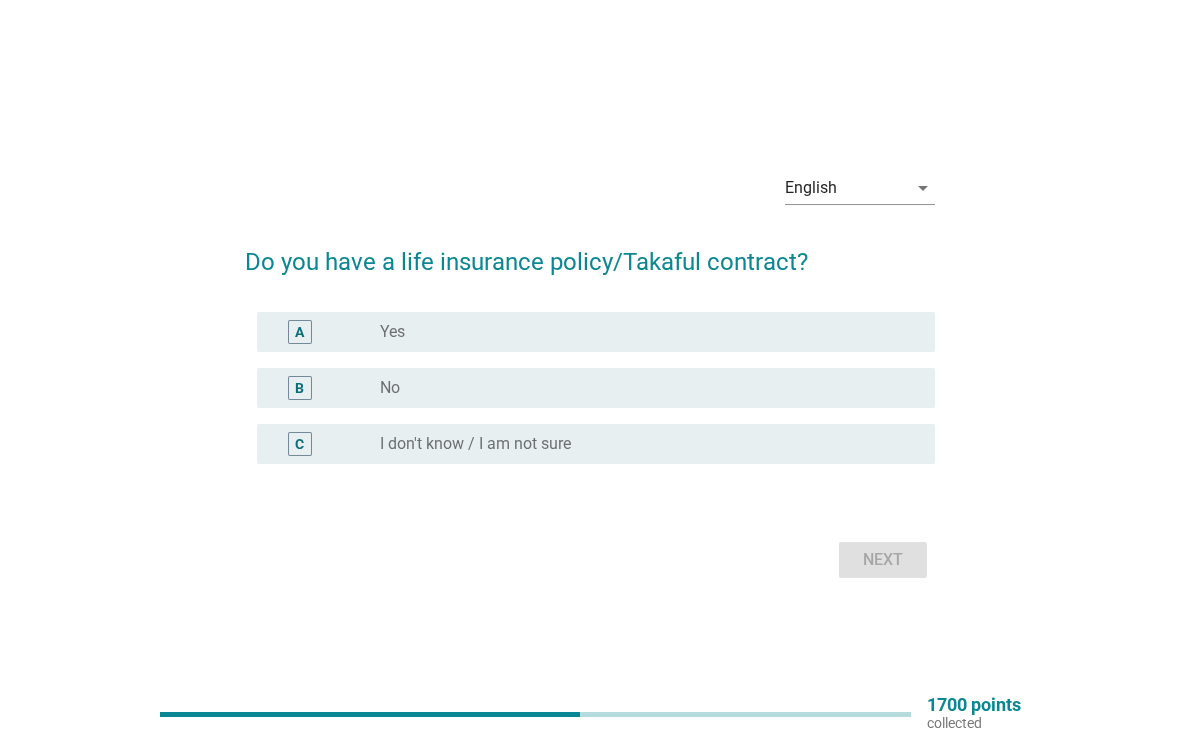 click on "A     radio_button_unchecked Yes" at bounding box center [596, 332] 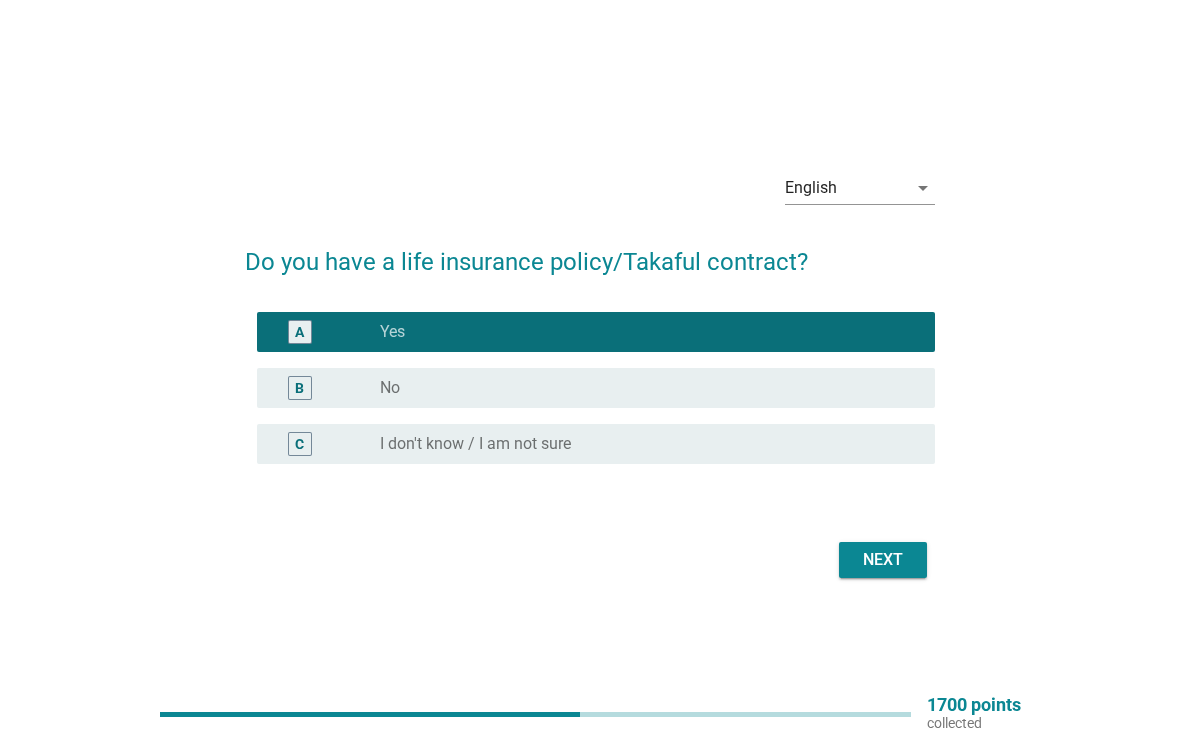 click on "Next" at bounding box center (883, 560) 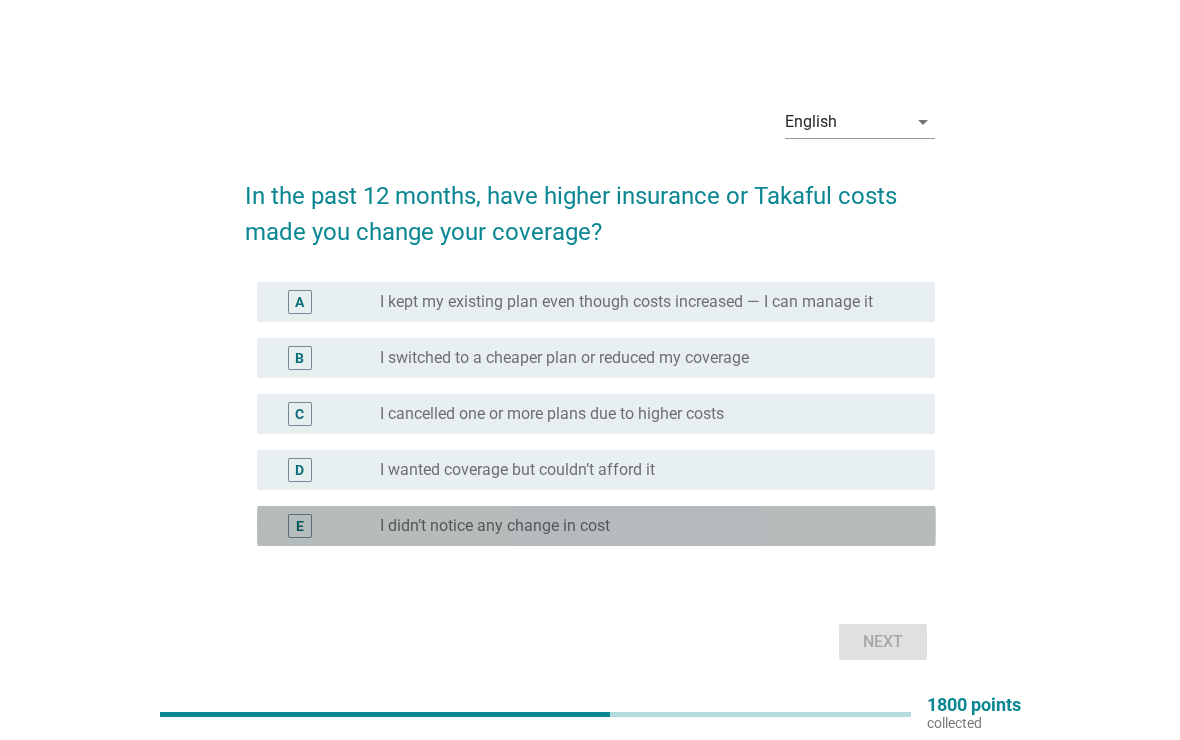 click on "E" at bounding box center (327, 526) 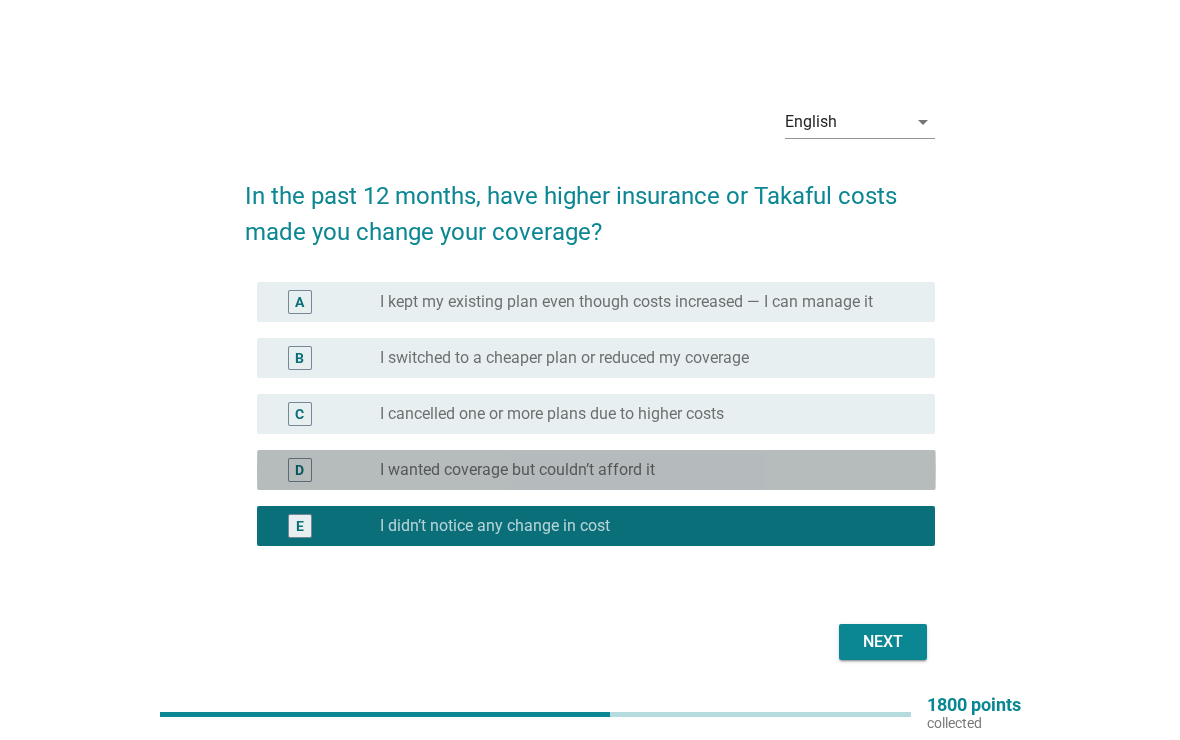 click on "D" at bounding box center [327, 470] 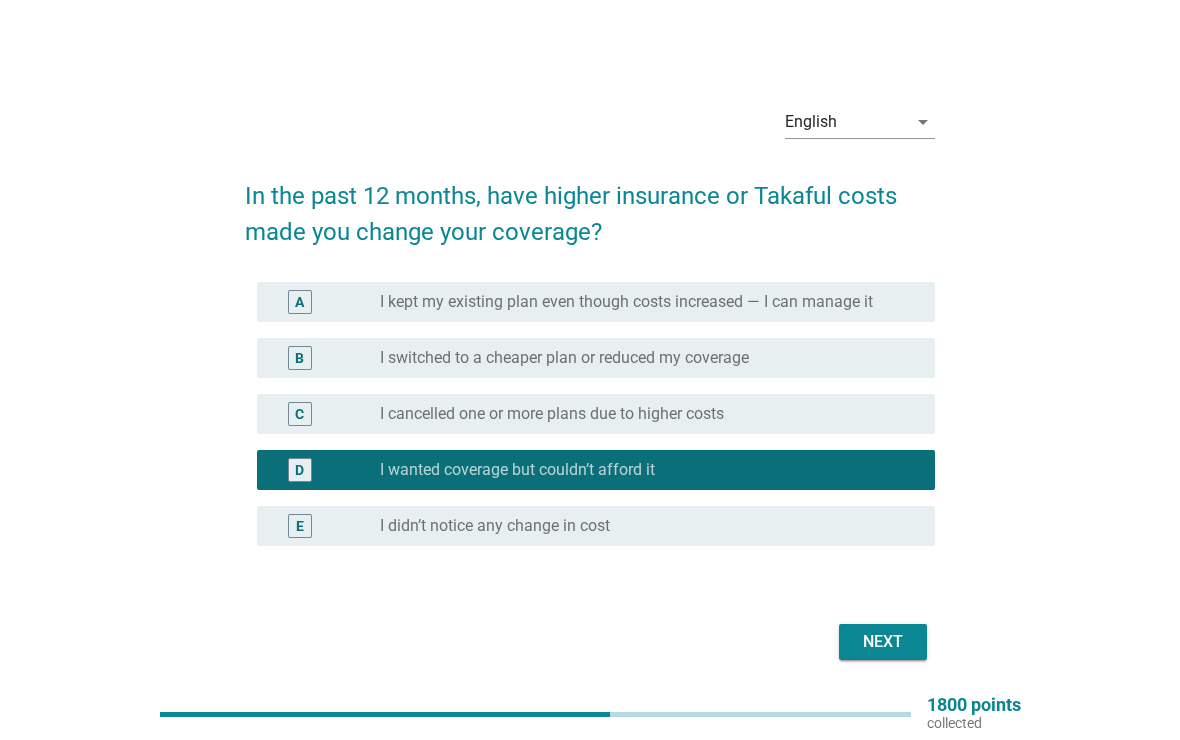 click on "A" at bounding box center [327, 302] 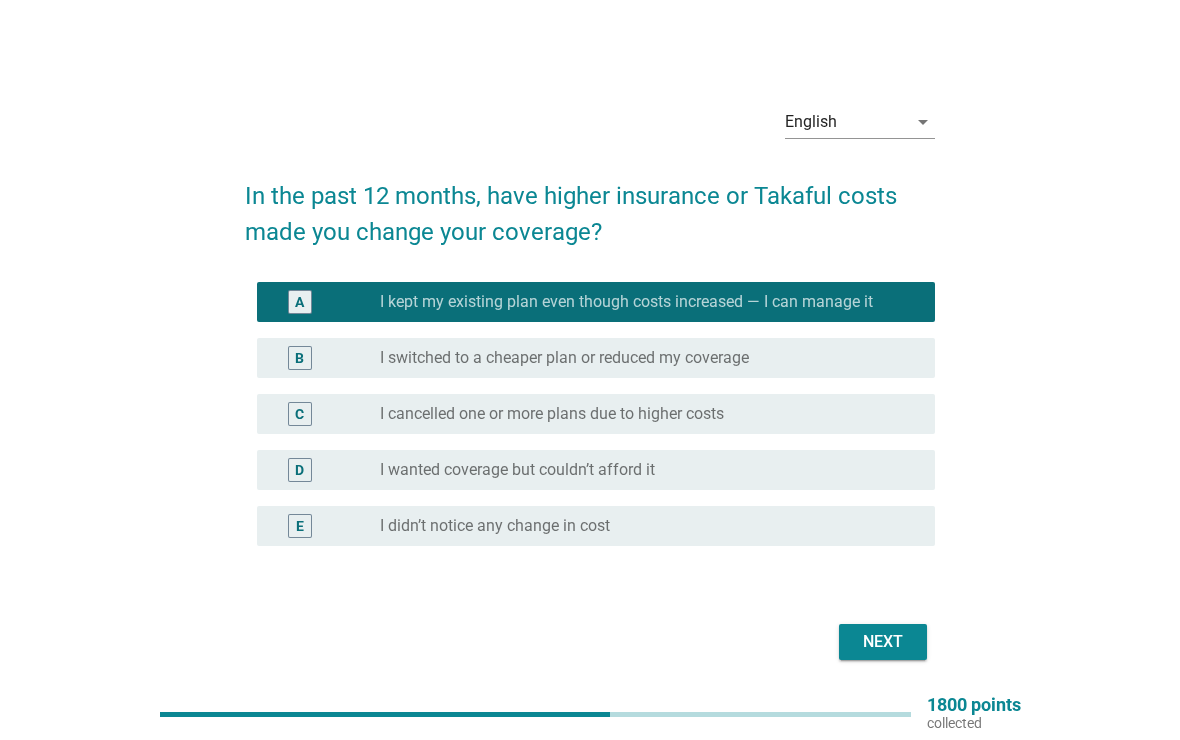 scroll, scrollTop: 68, scrollLeft: 0, axis: vertical 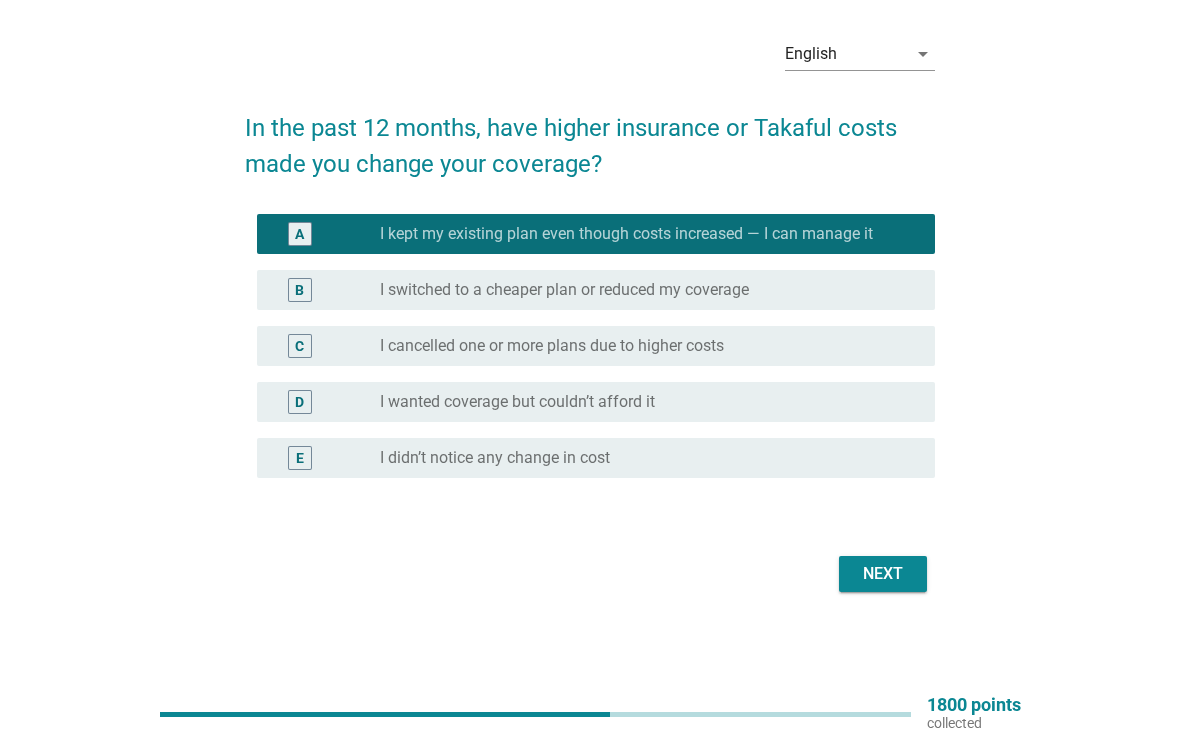 click on "Next" at bounding box center (883, 574) 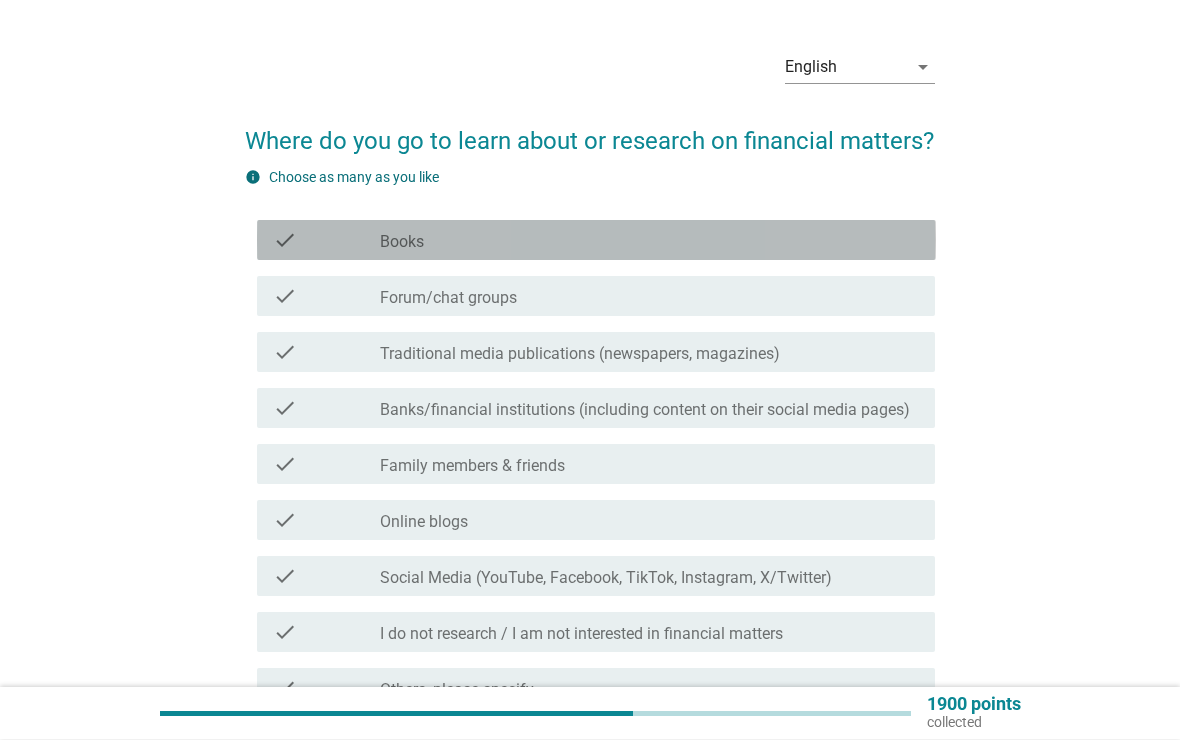scroll, scrollTop: 55, scrollLeft: 0, axis: vertical 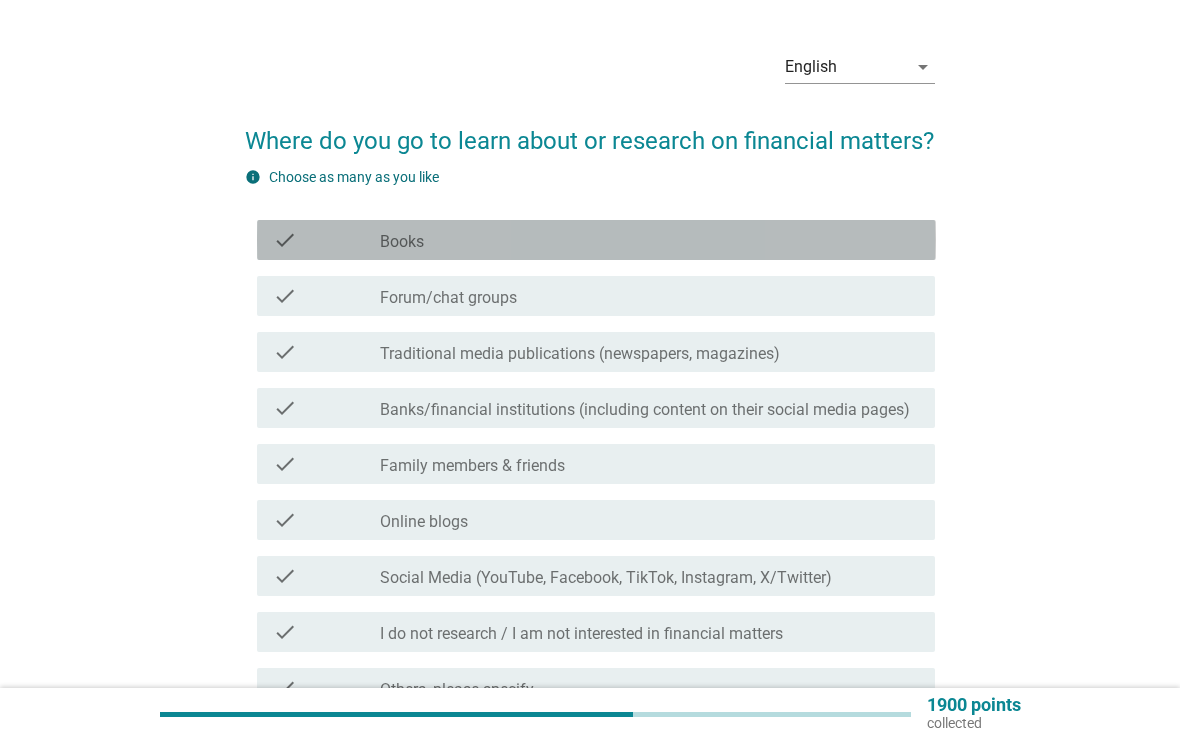 click on "check" at bounding box center [327, 240] 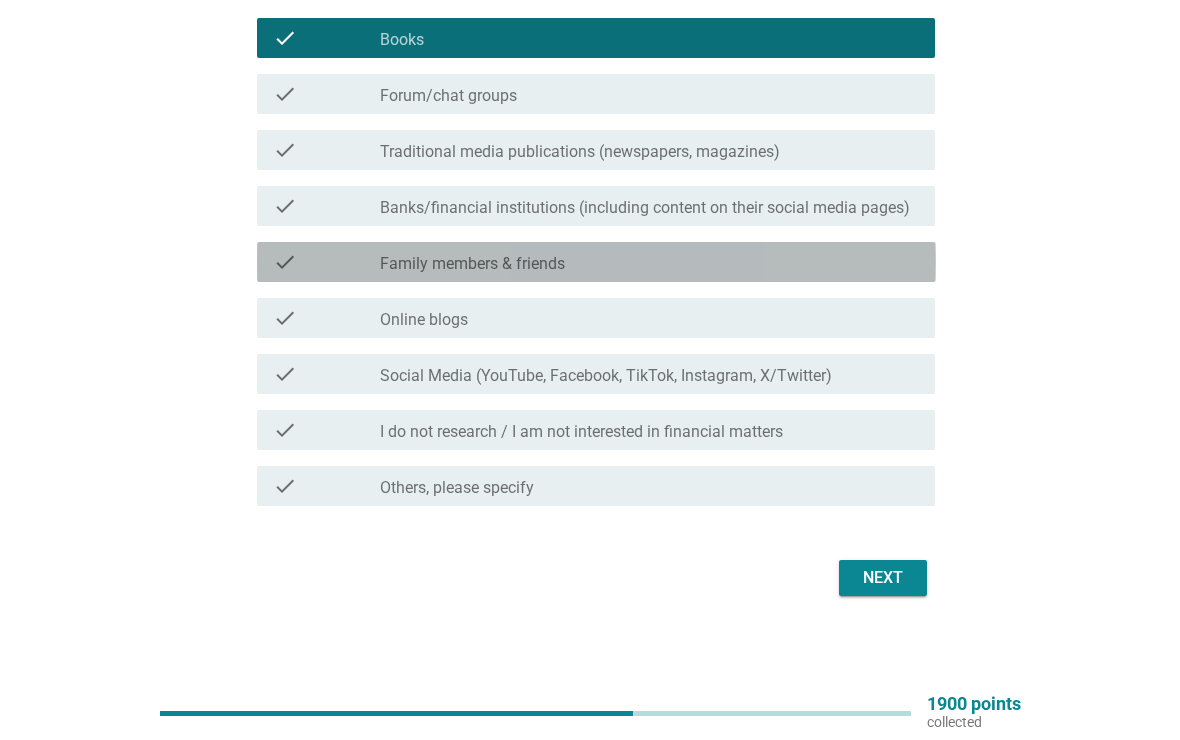 scroll, scrollTop: 257, scrollLeft: 0, axis: vertical 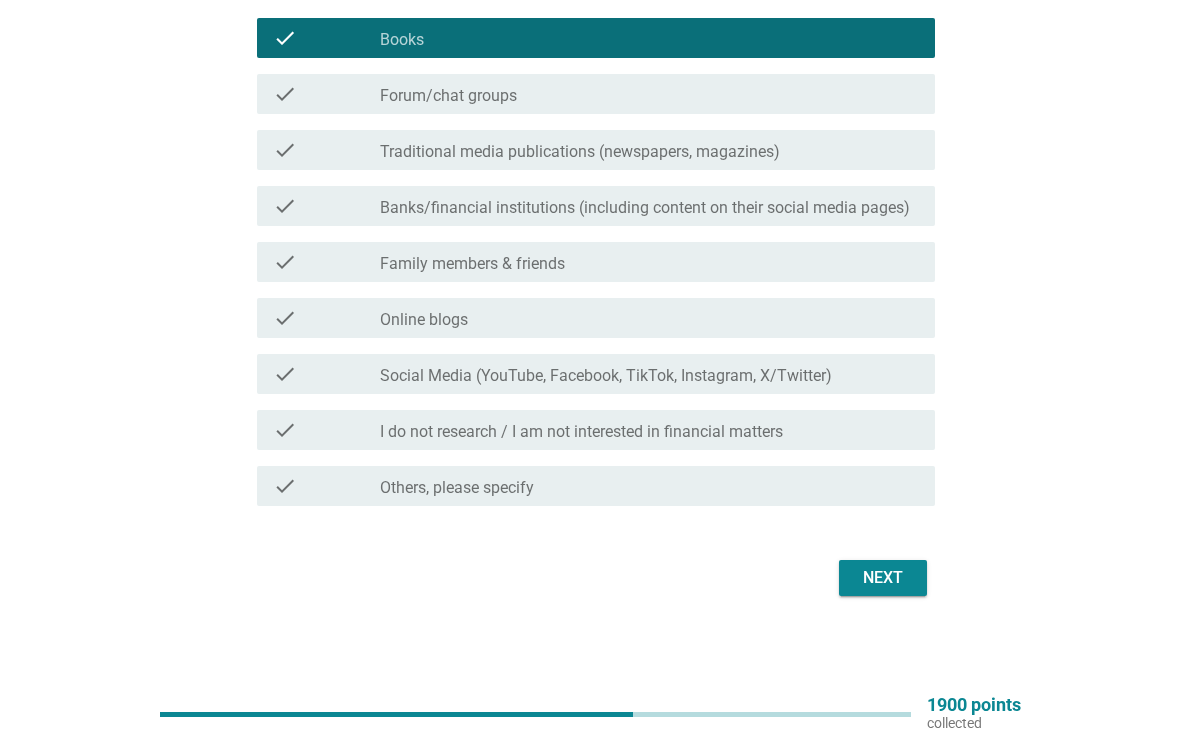 click on "check" at bounding box center (327, 206) 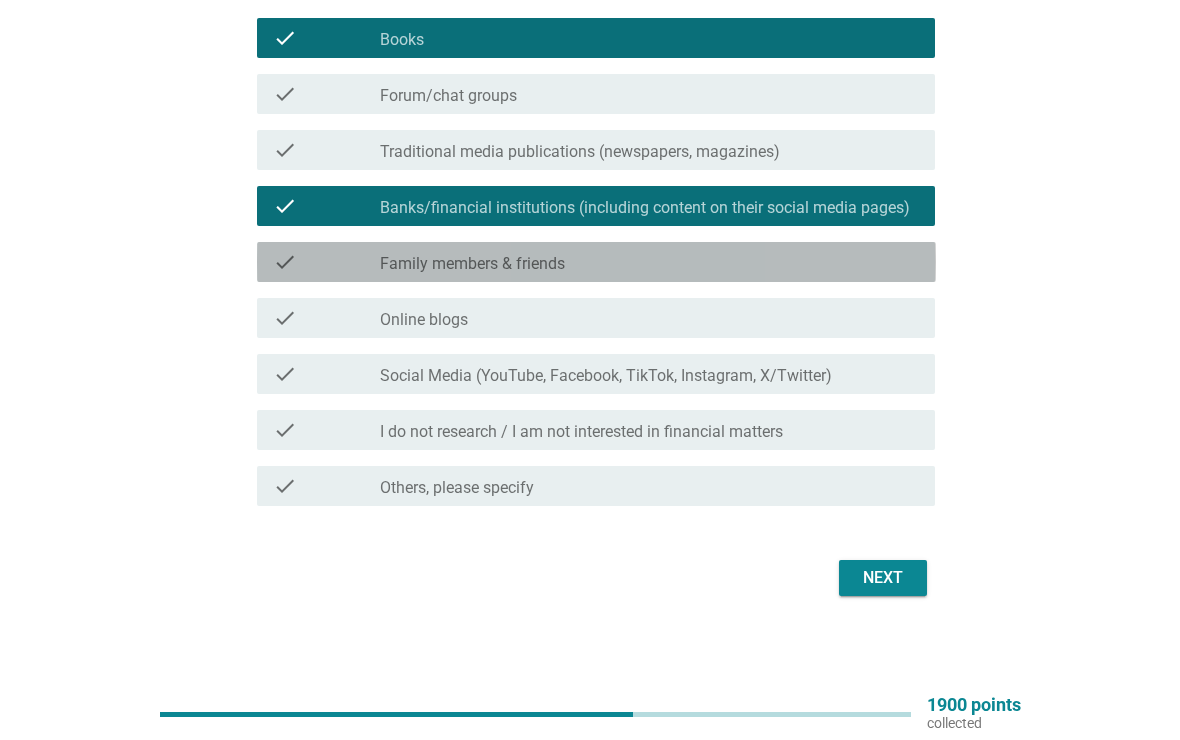 click on "check" at bounding box center [327, 262] 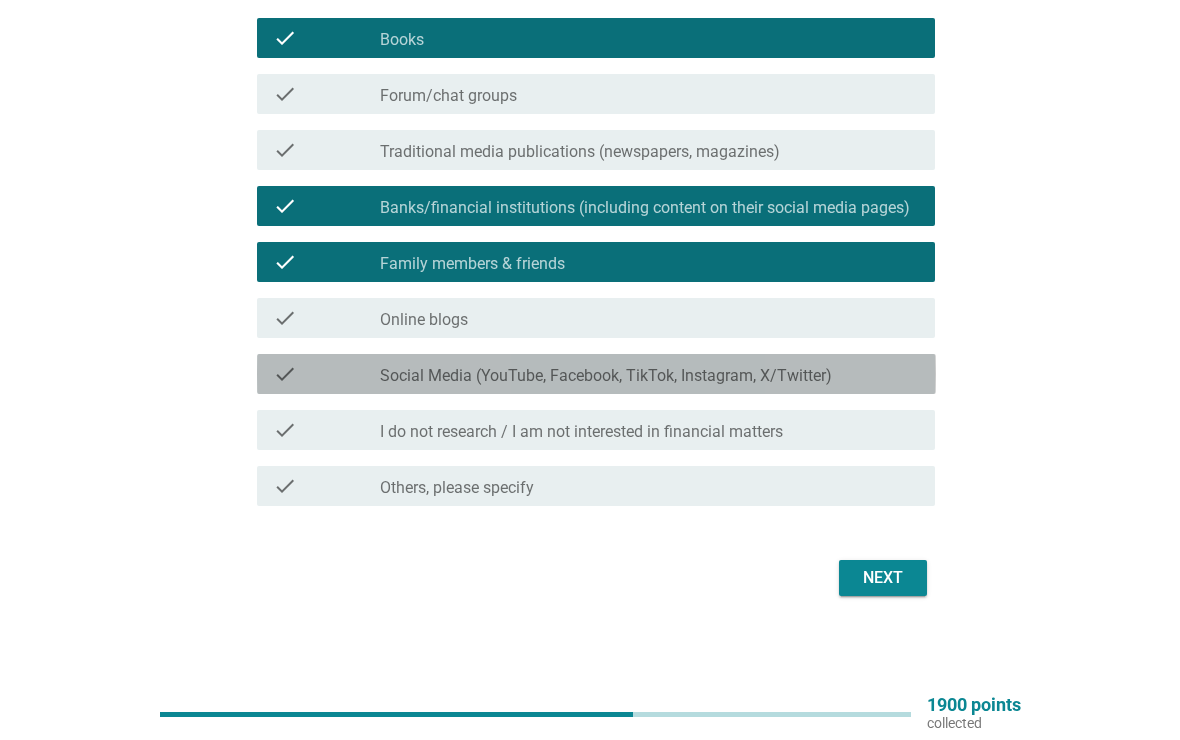 click on "check" at bounding box center (327, 374) 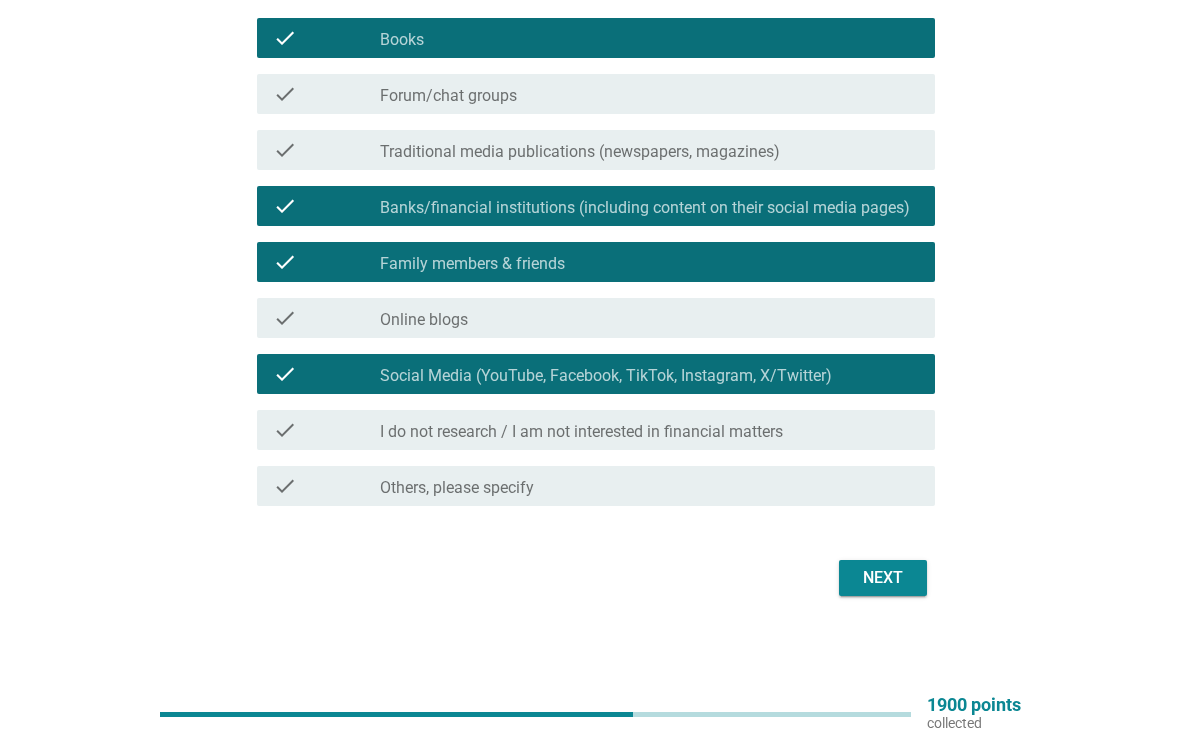 click on "Next" at bounding box center [883, 578] 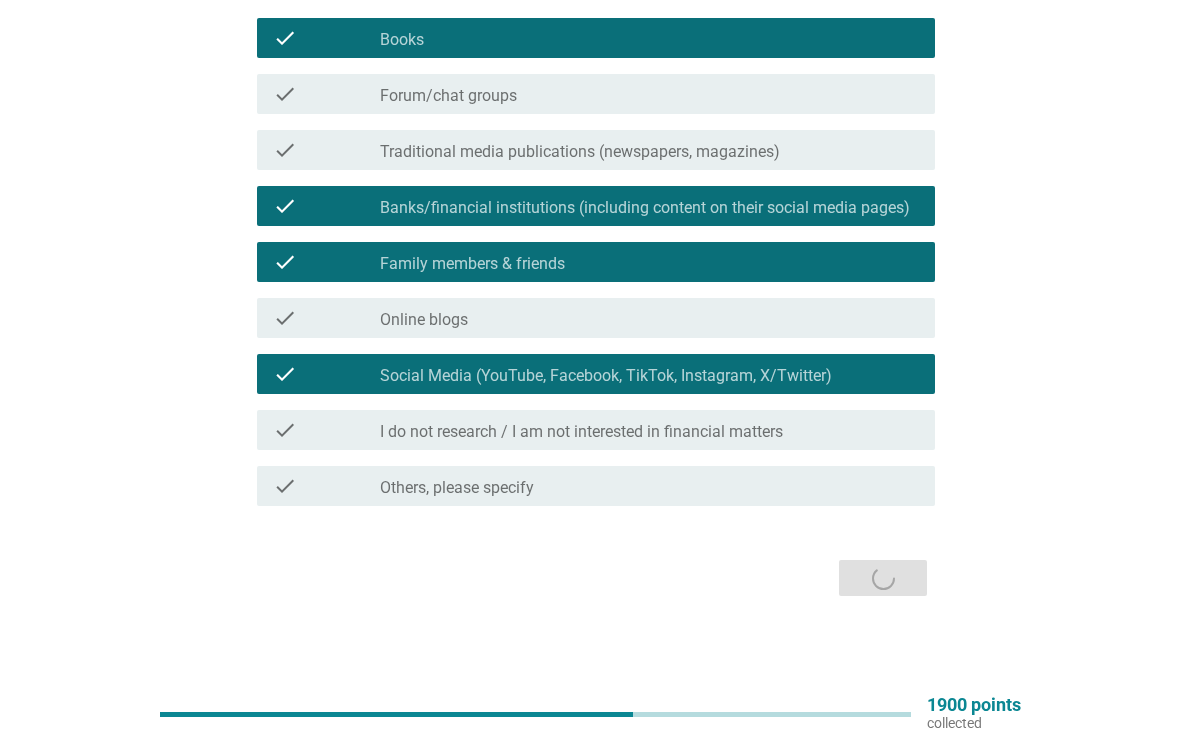 scroll, scrollTop: 0, scrollLeft: 0, axis: both 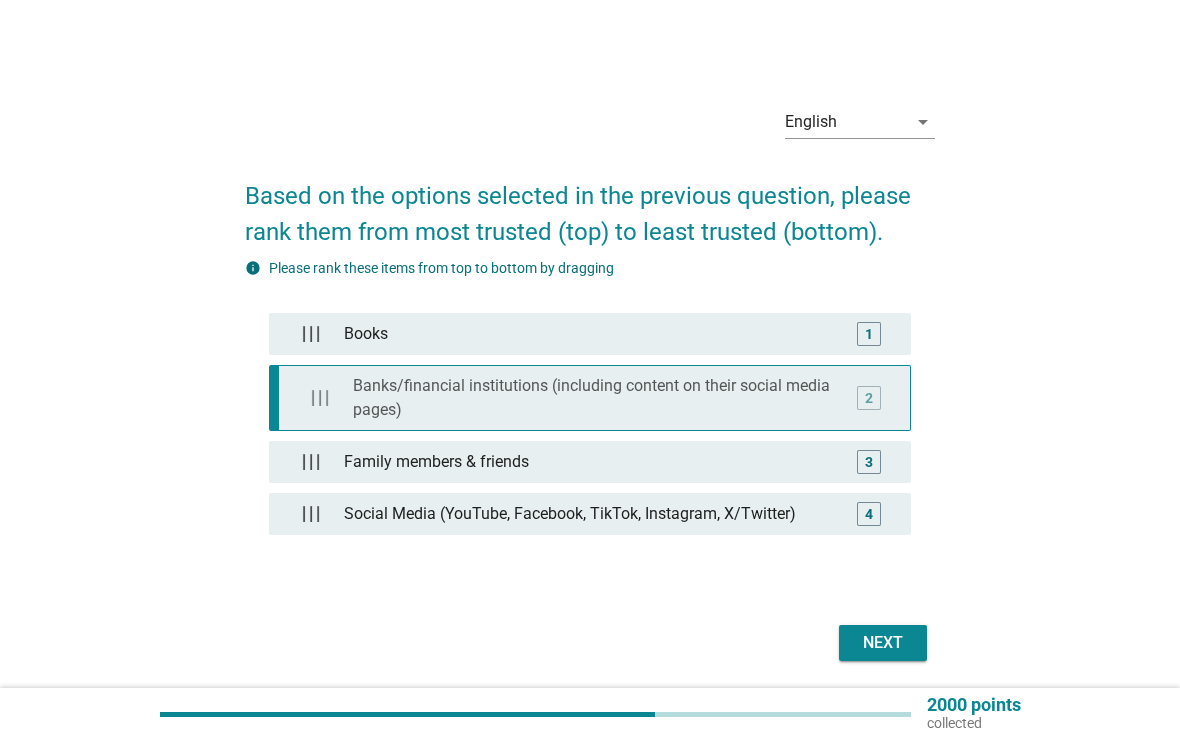 type 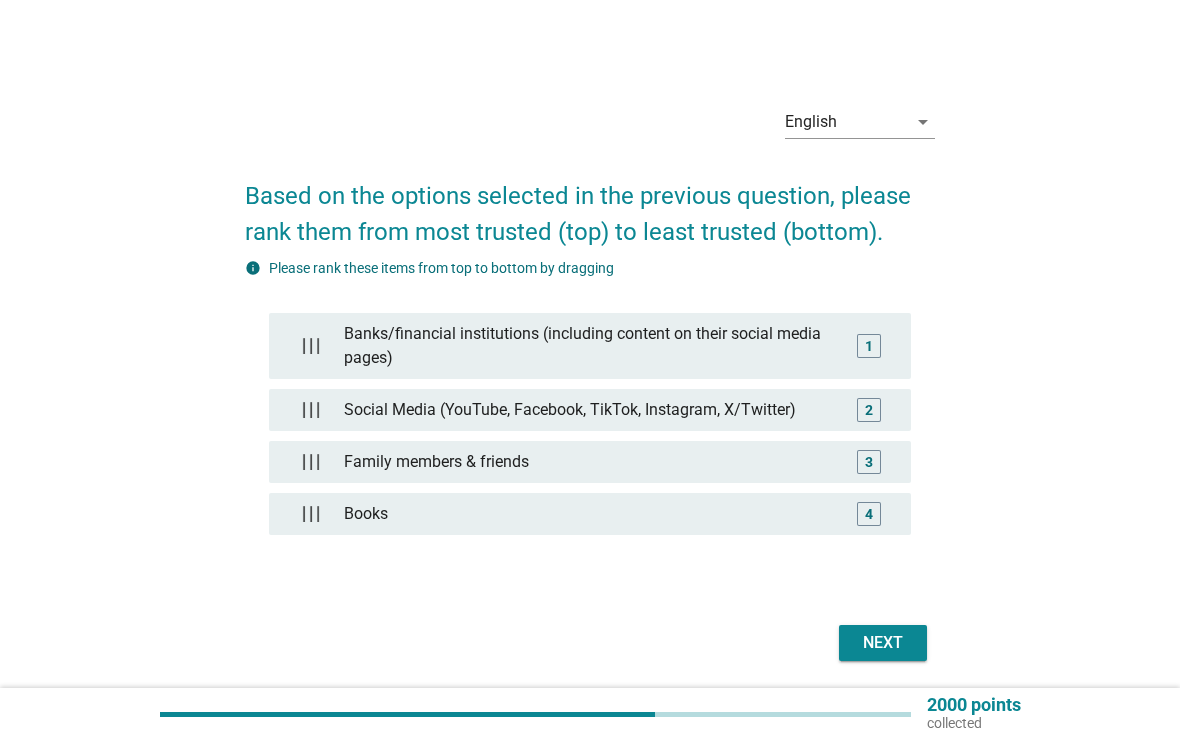 click on "Next" at bounding box center [883, 643] 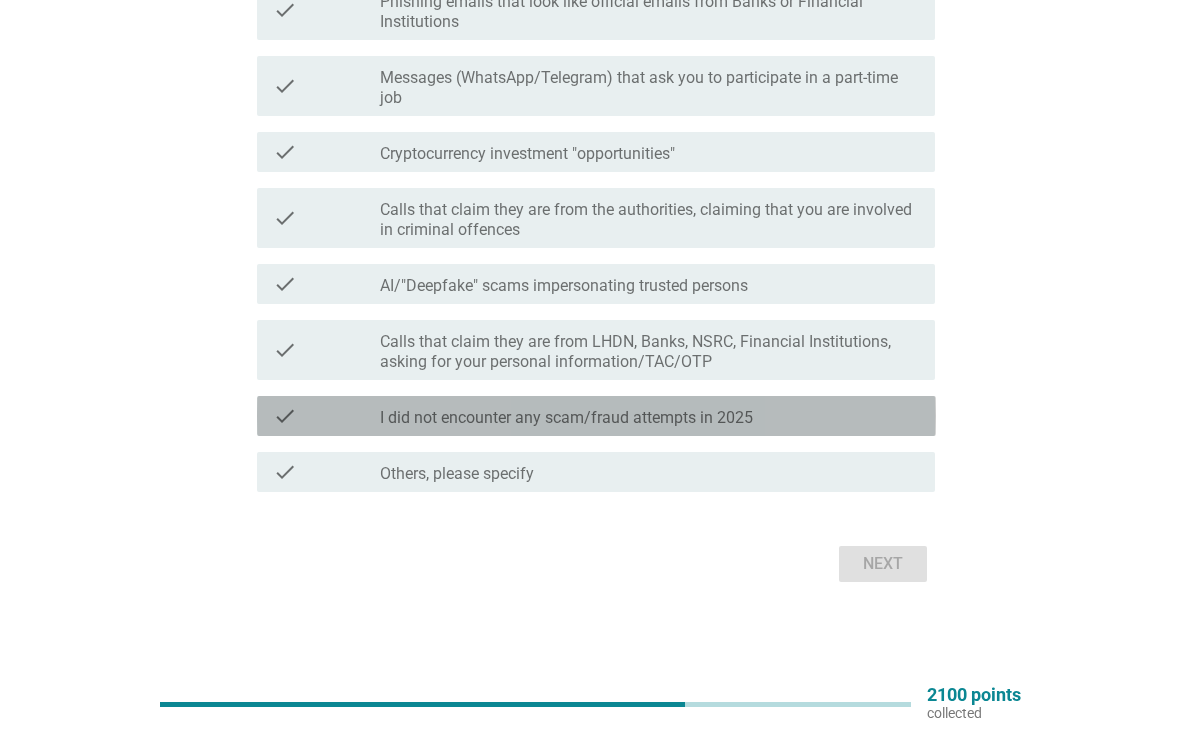 scroll, scrollTop: 393, scrollLeft: 0, axis: vertical 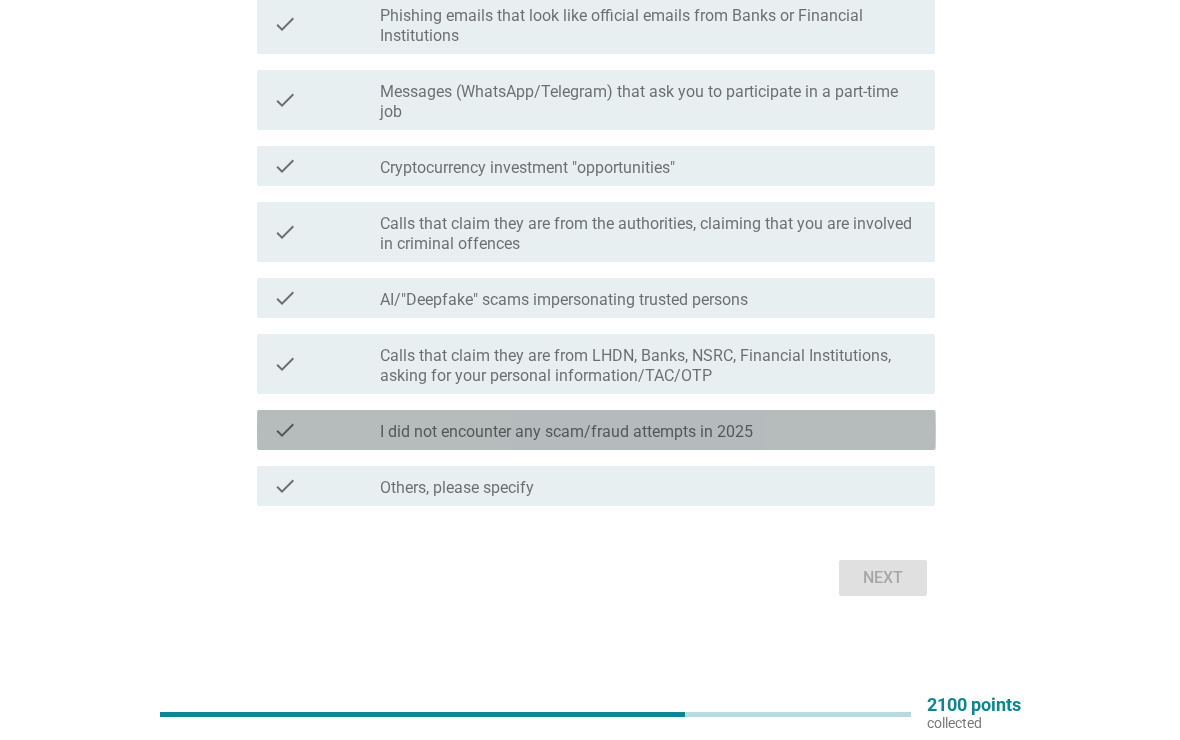 click on "I did not encounter any scam/fraud attempts in 2025" at bounding box center (566, 432) 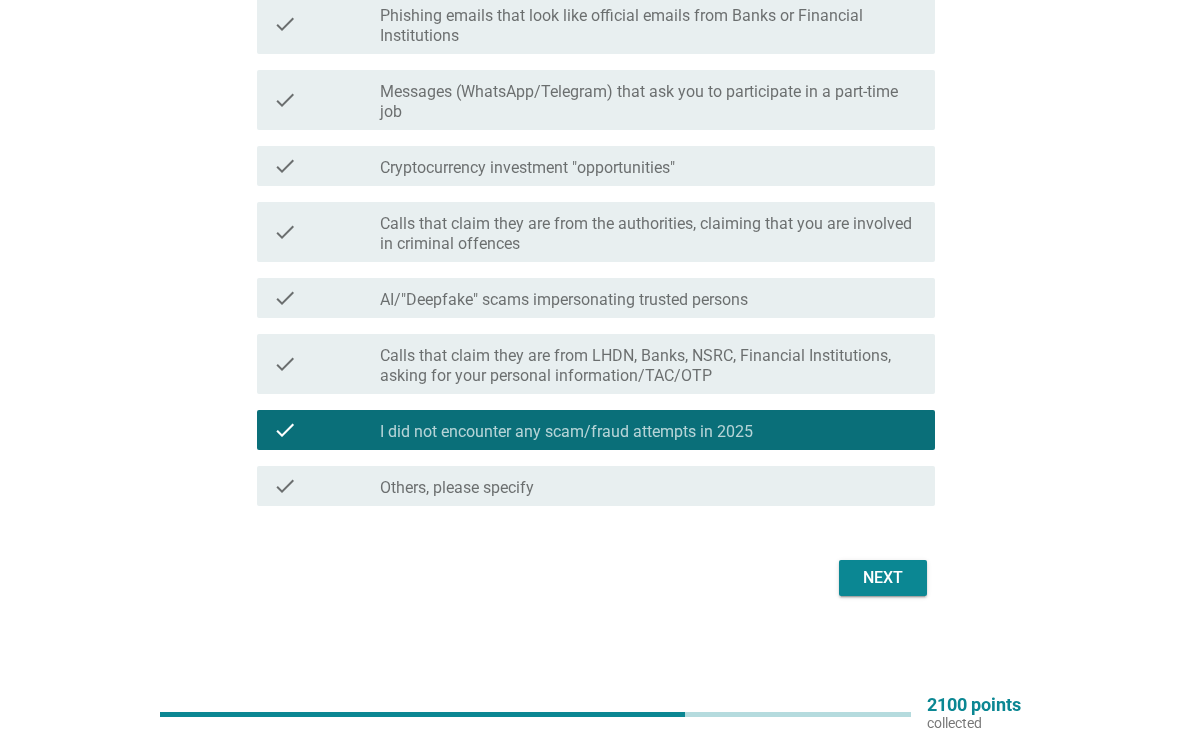 click on "Next" at bounding box center (883, 578) 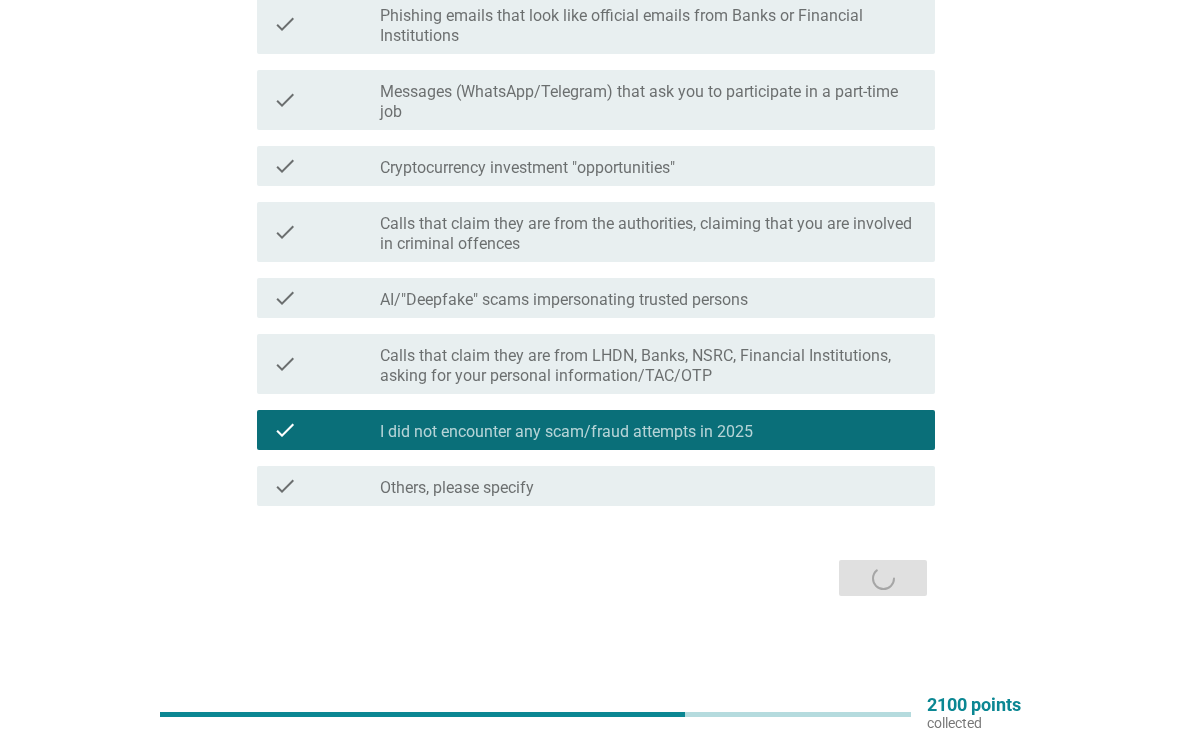 scroll, scrollTop: 0, scrollLeft: 0, axis: both 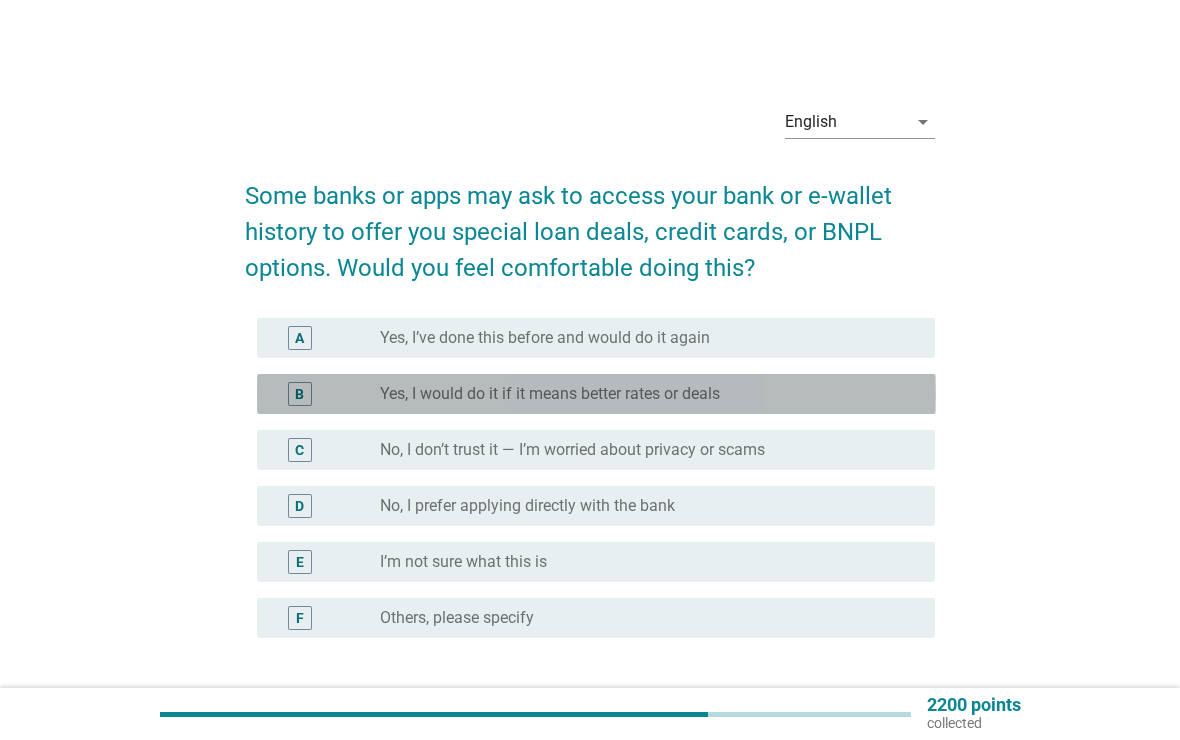click on "Yes, I would do it if it means better rates or deals" at bounding box center (550, 394) 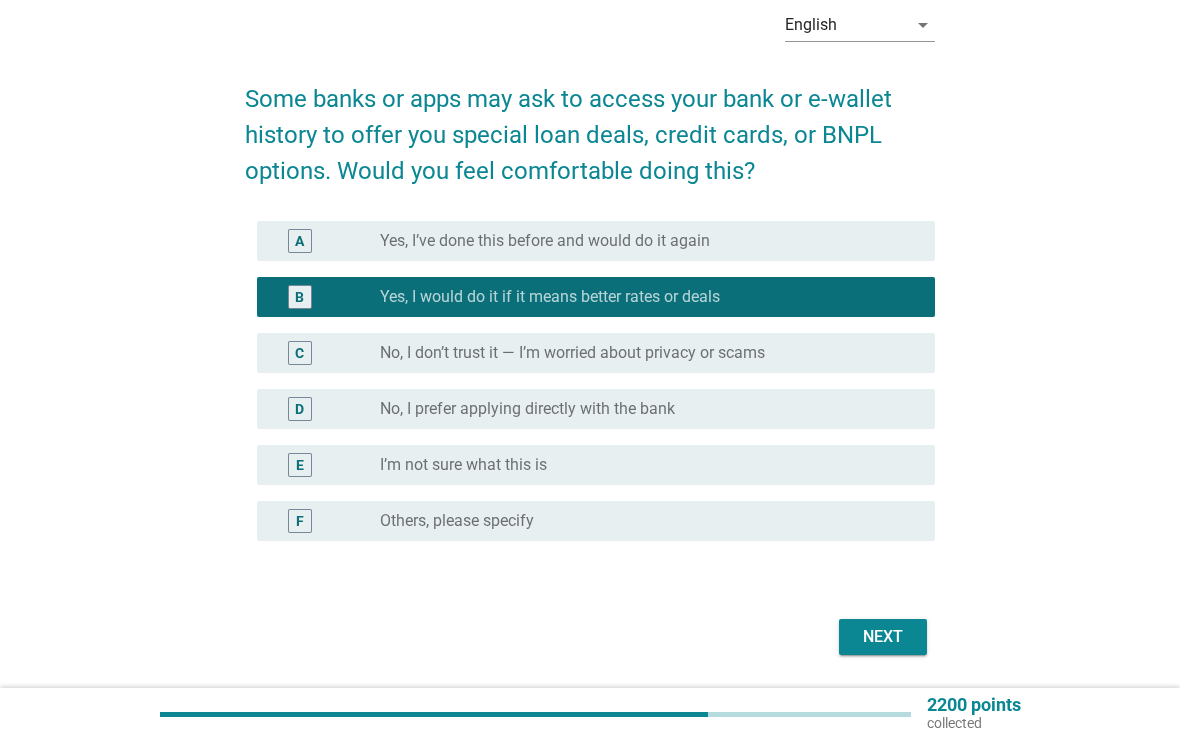 scroll, scrollTop: 160, scrollLeft: 0, axis: vertical 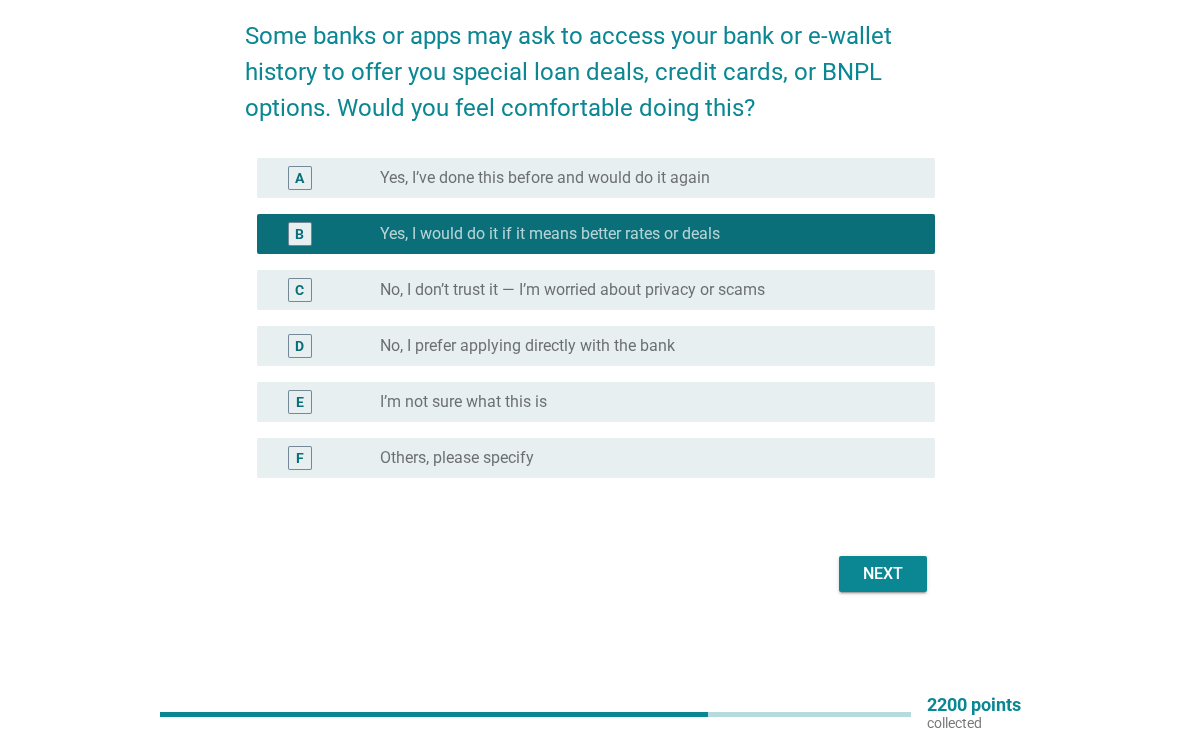 click on "Next" at bounding box center (883, 574) 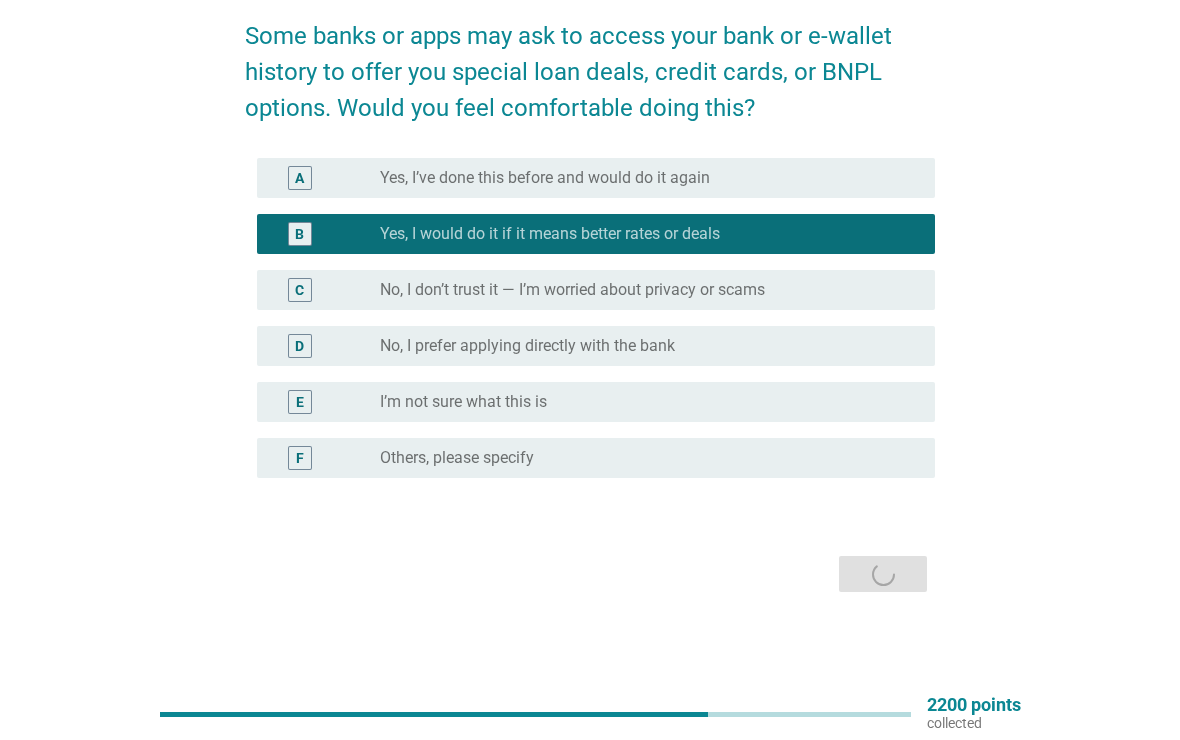 scroll, scrollTop: 0, scrollLeft: 0, axis: both 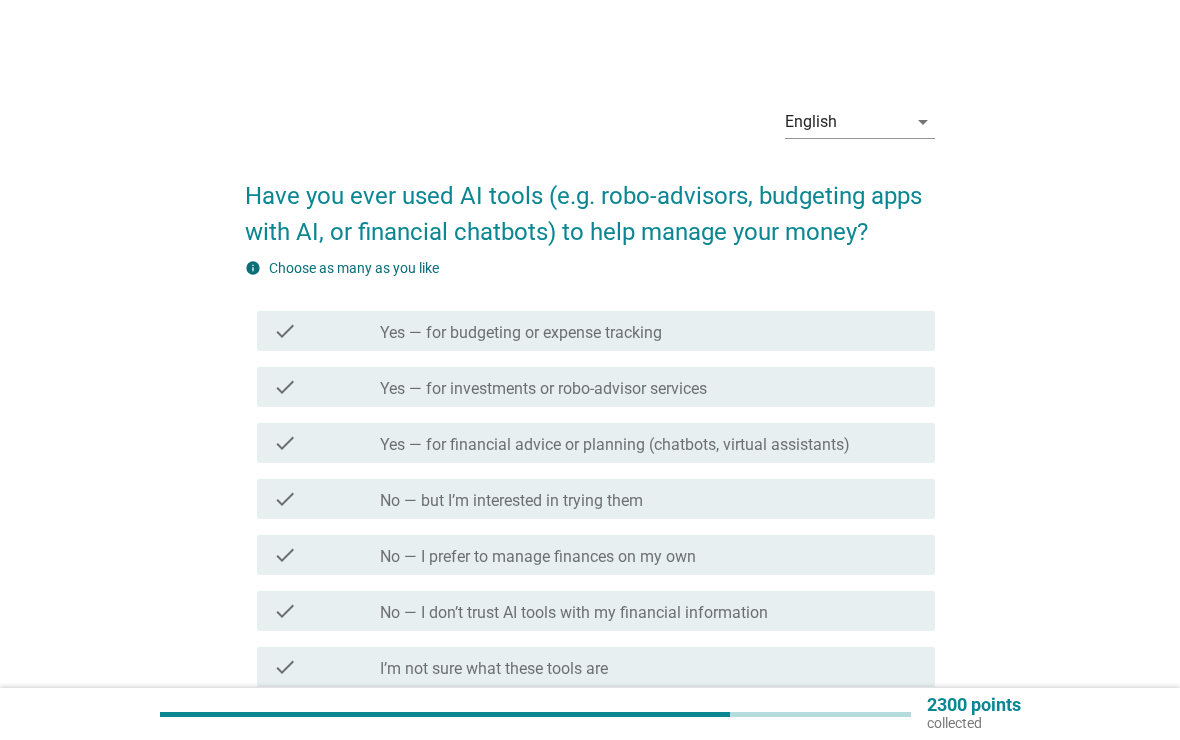 click on "Yes — for budgeting or expense tracking" at bounding box center (521, 333) 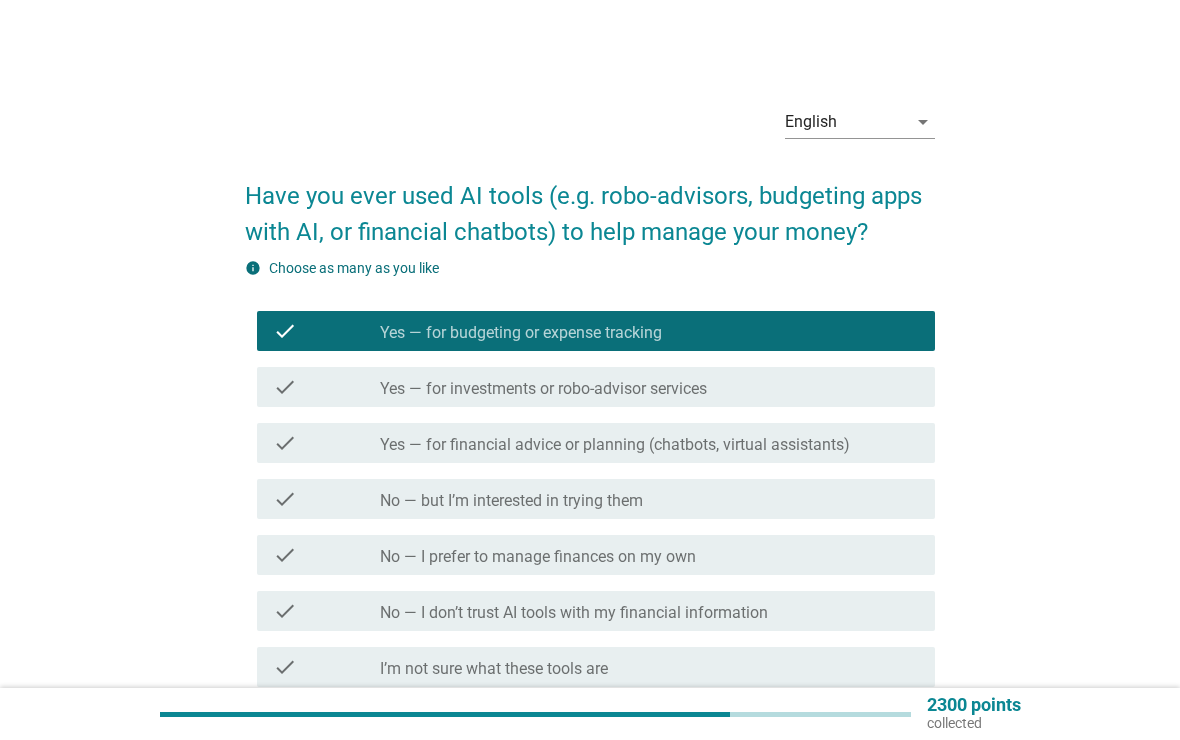 click on "Yes — for investments or robo-advisor services" at bounding box center (543, 389) 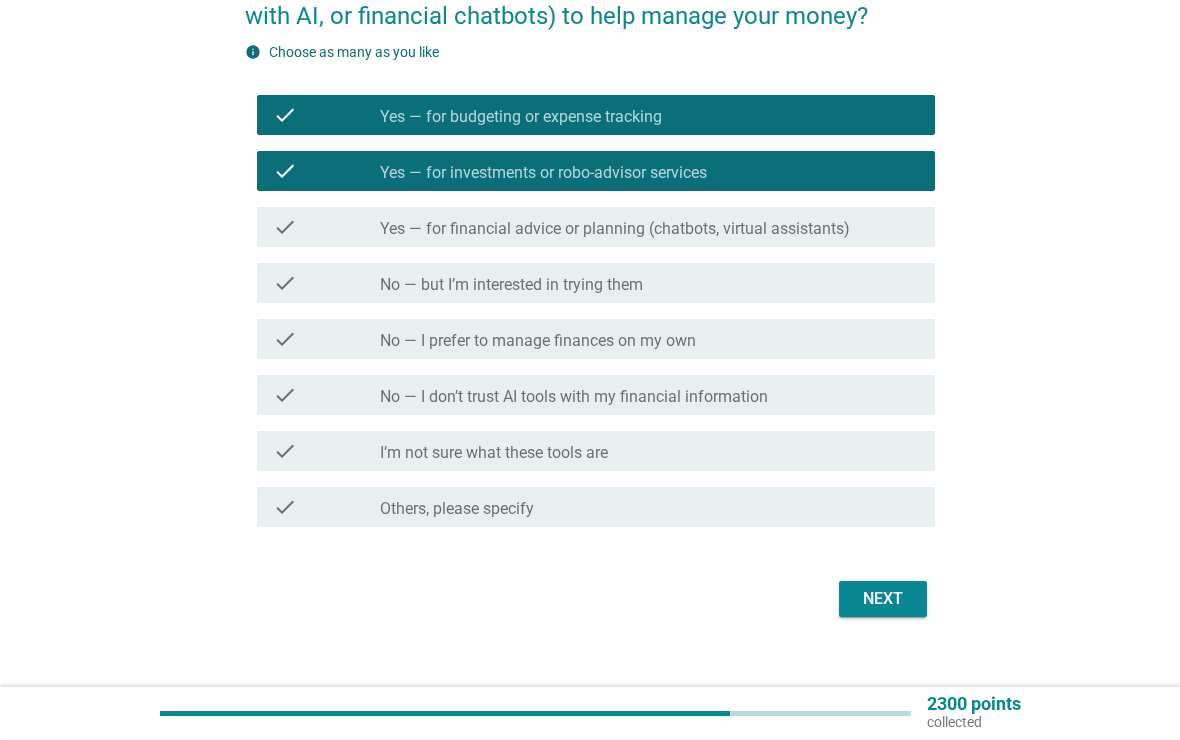 scroll, scrollTop: 241, scrollLeft: 0, axis: vertical 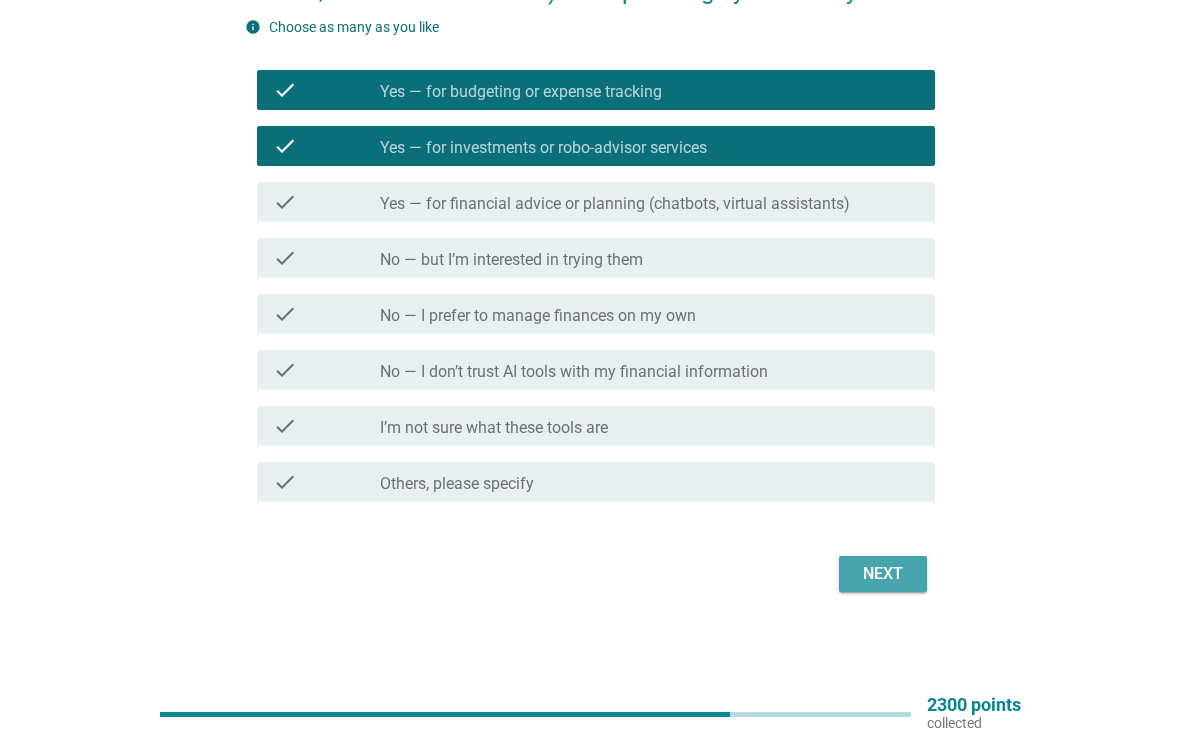 click on "Next" at bounding box center [883, 574] 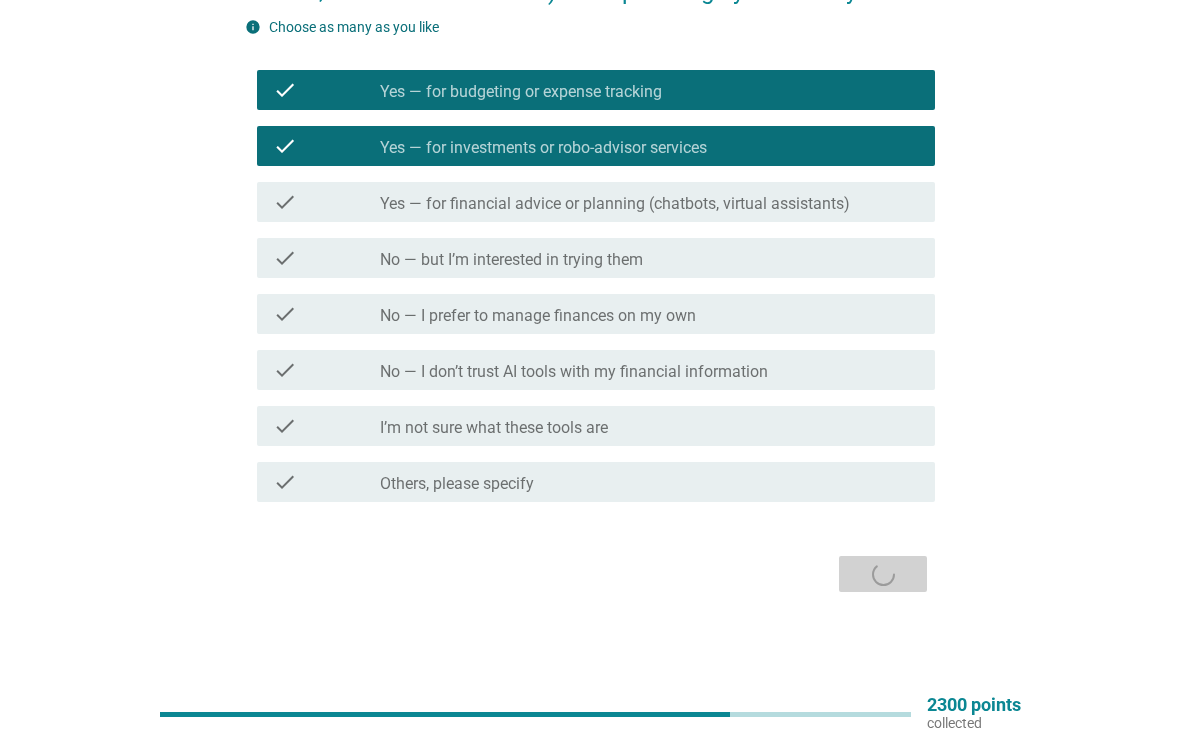 scroll, scrollTop: 0, scrollLeft: 0, axis: both 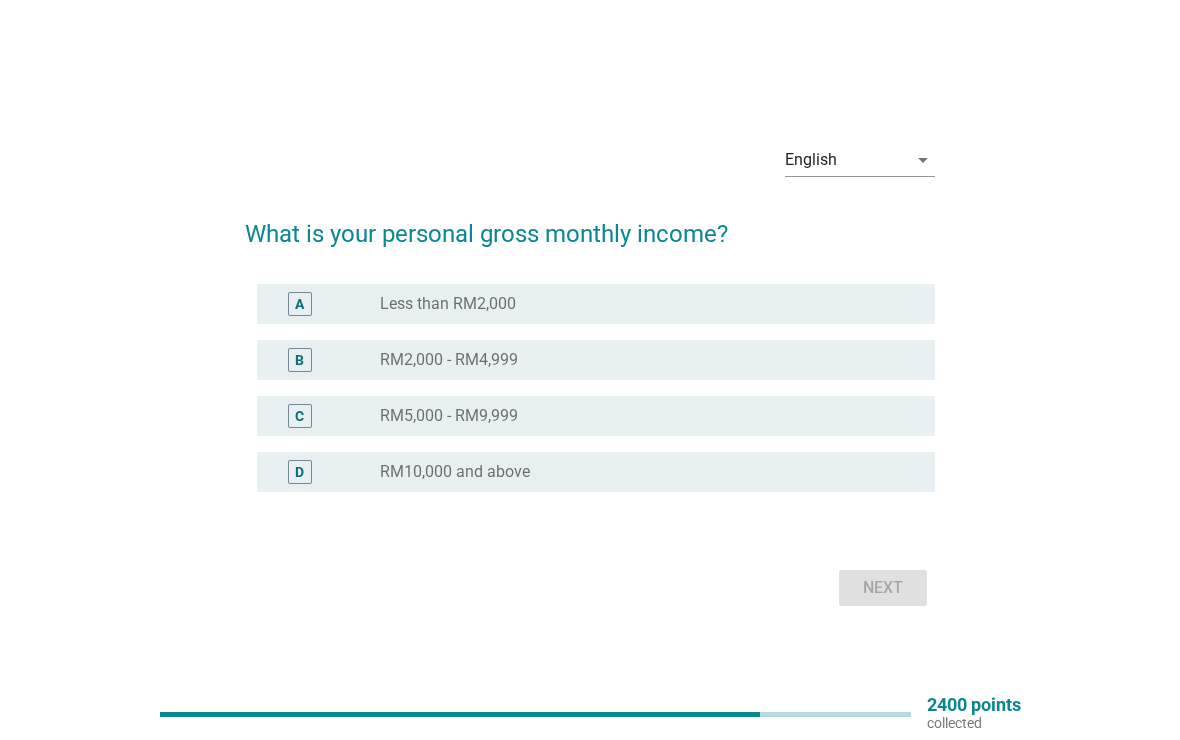 click at bounding box center (590, 518) 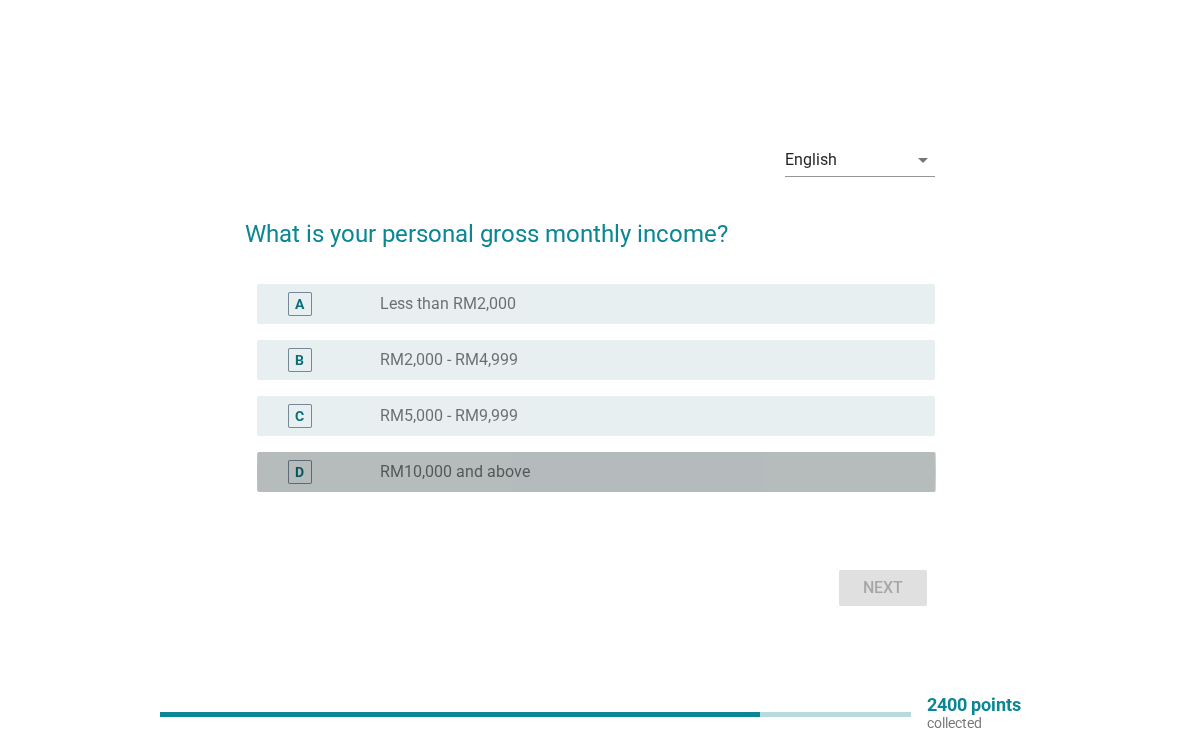 click on "D     radio_button_unchecked RM10,000 and above" at bounding box center (596, 472) 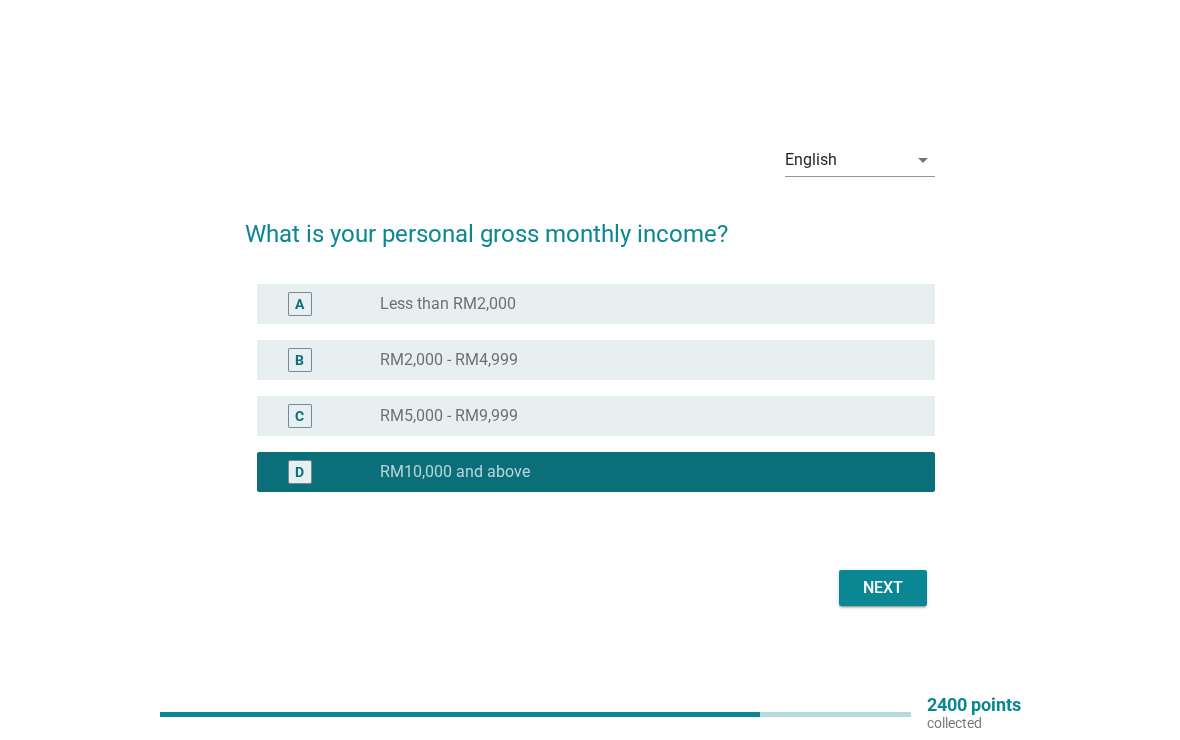 click on "Next" at bounding box center (883, 588) 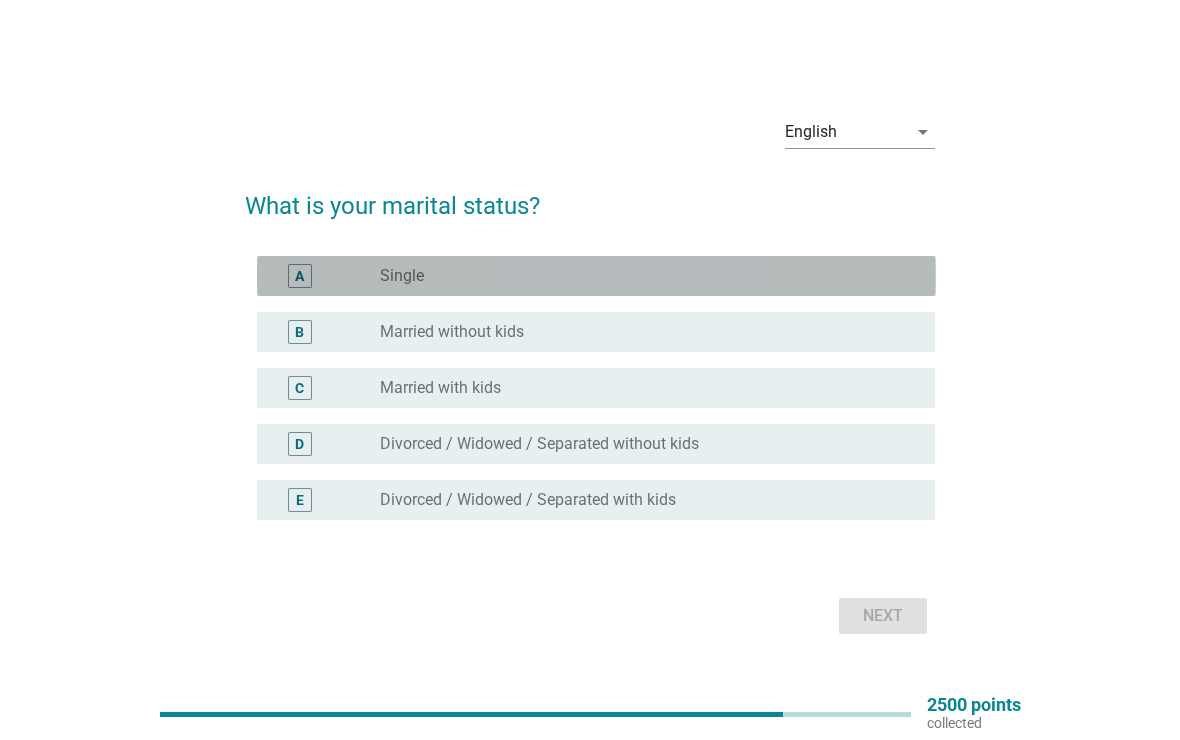 click on "A     radio_button_unchecked Single" at bounding box center [596, 276] 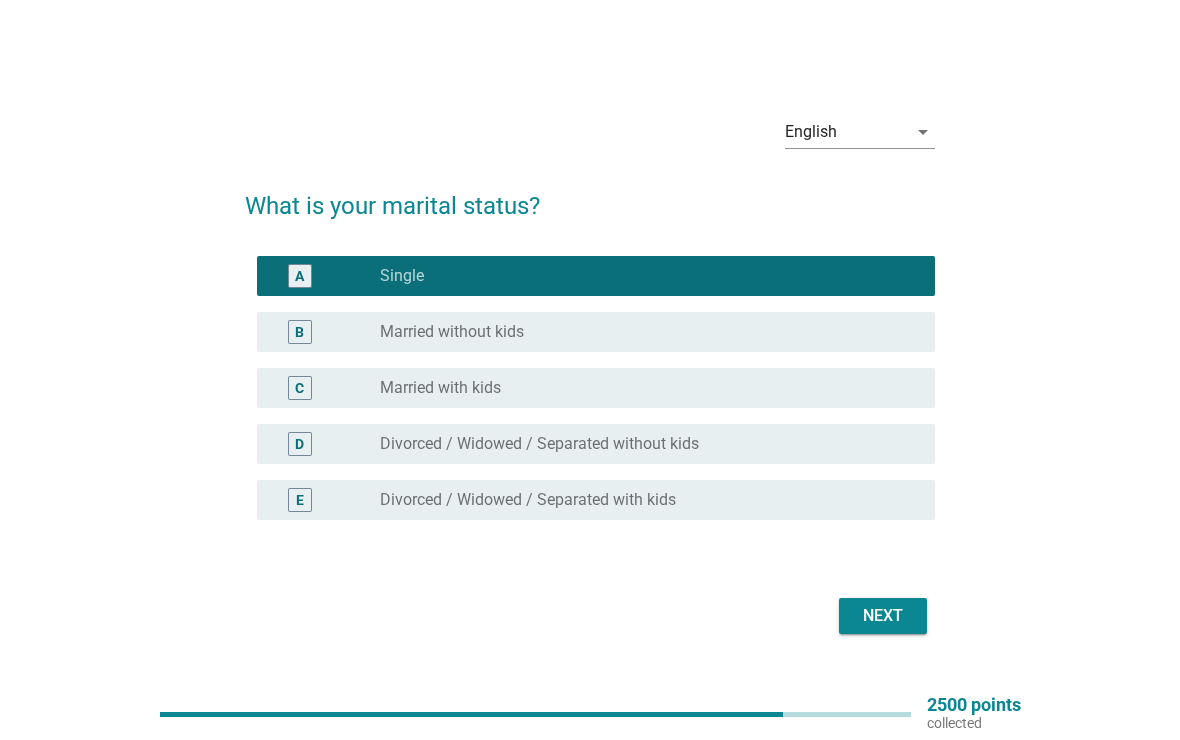 click on "Next" at bounding box center [883, 616] 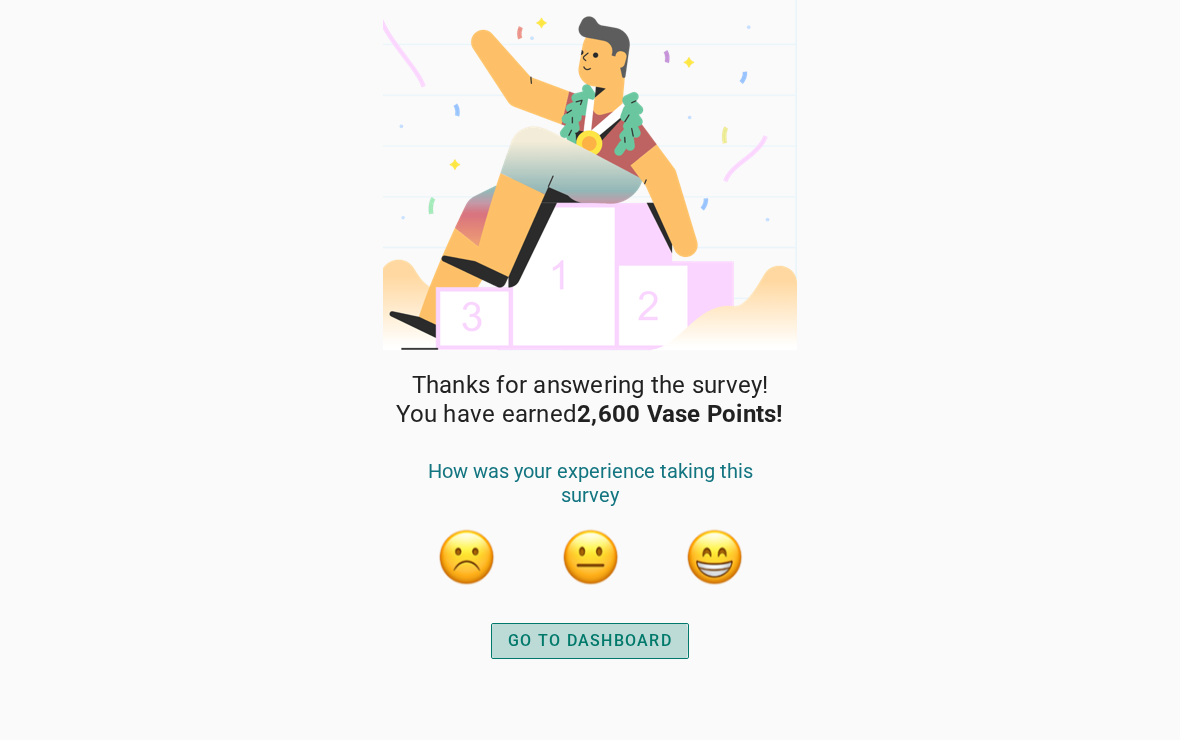 click on "GO TO DASHBOARD" at bounding box center [590, 641] 